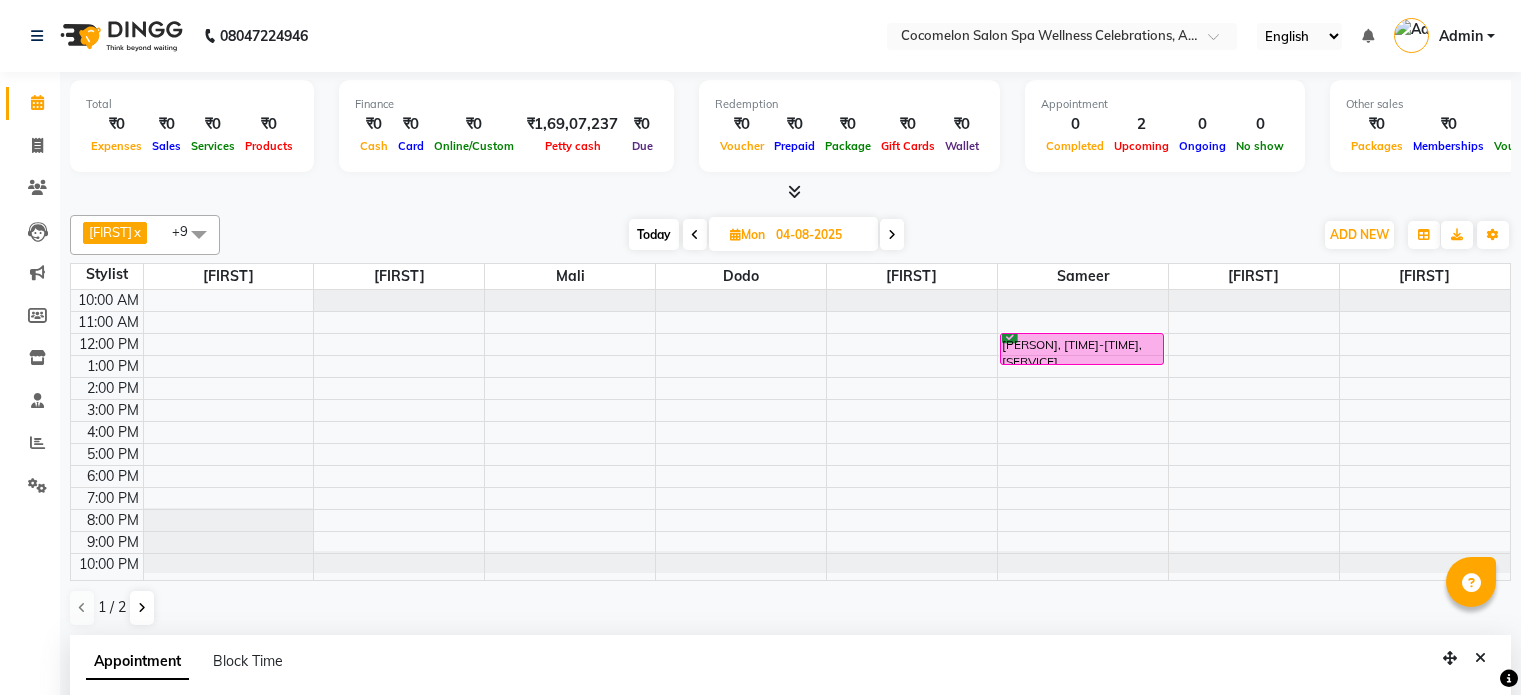 select on "59045" 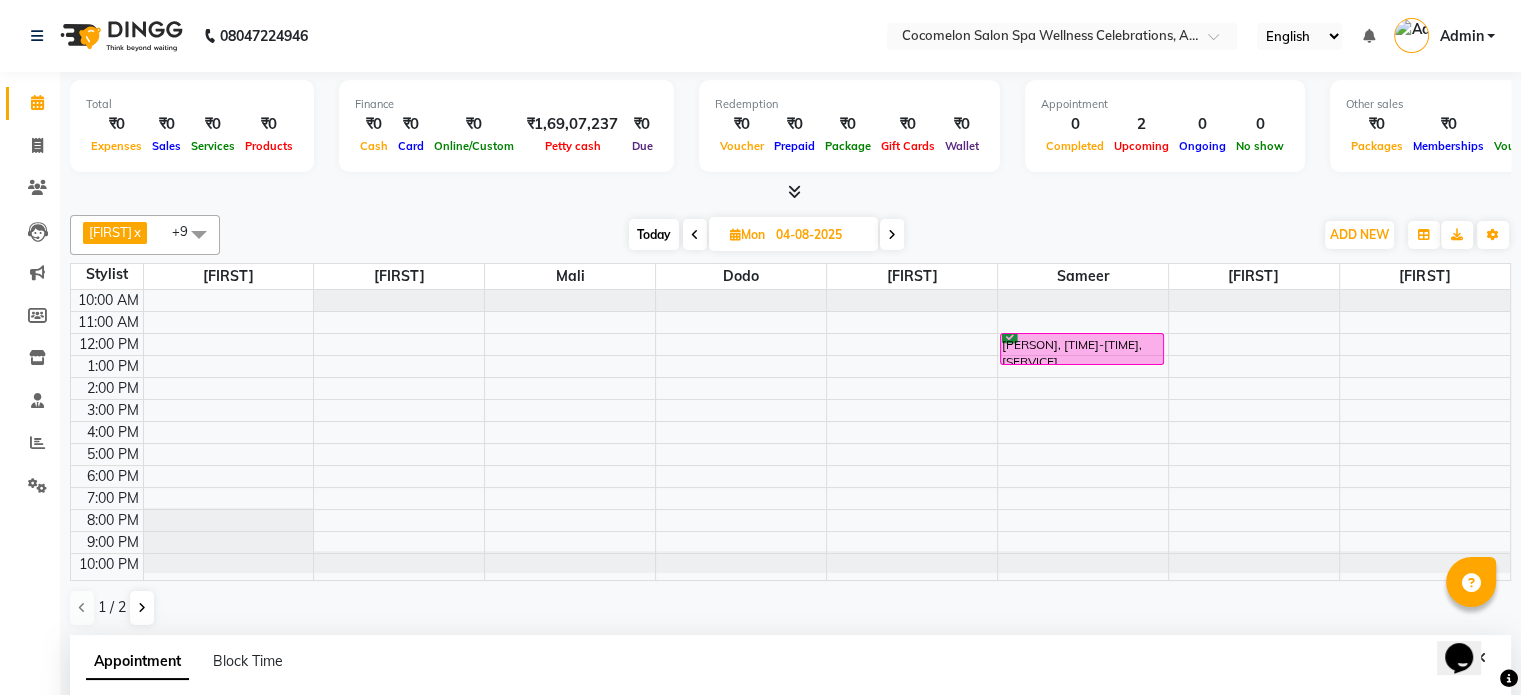 scroll, scrollTop: 0, scrollLeft: 0, axis: both 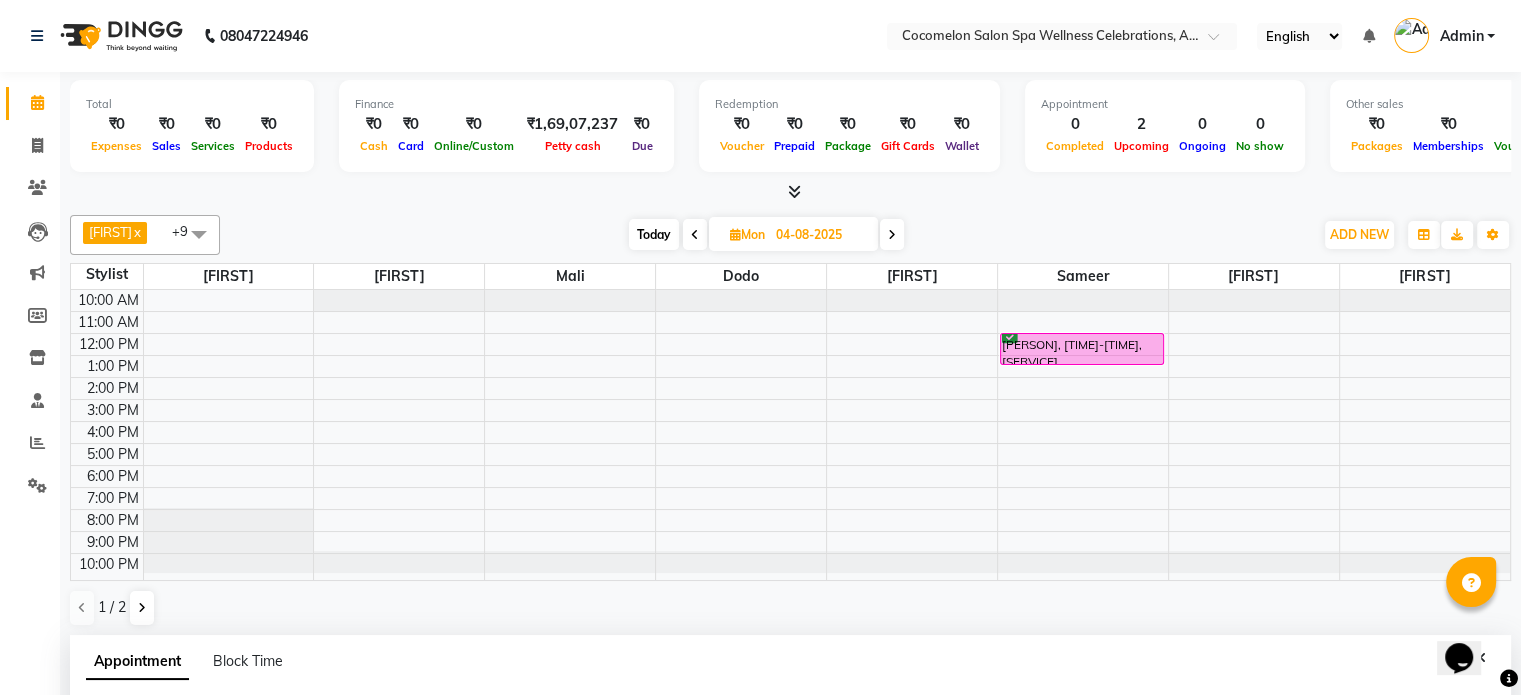 click on "[PHONE] Select Location × [BRAND] Salon Spa Wellness Celebrations, [AREA] English ENGLISH Español العربية मराठी हिंदी ગુજરાતી தமிழ் 中文 Notifications nothing to show Admin Manage Profile Change Password Sign out  Version:[VERSION]" 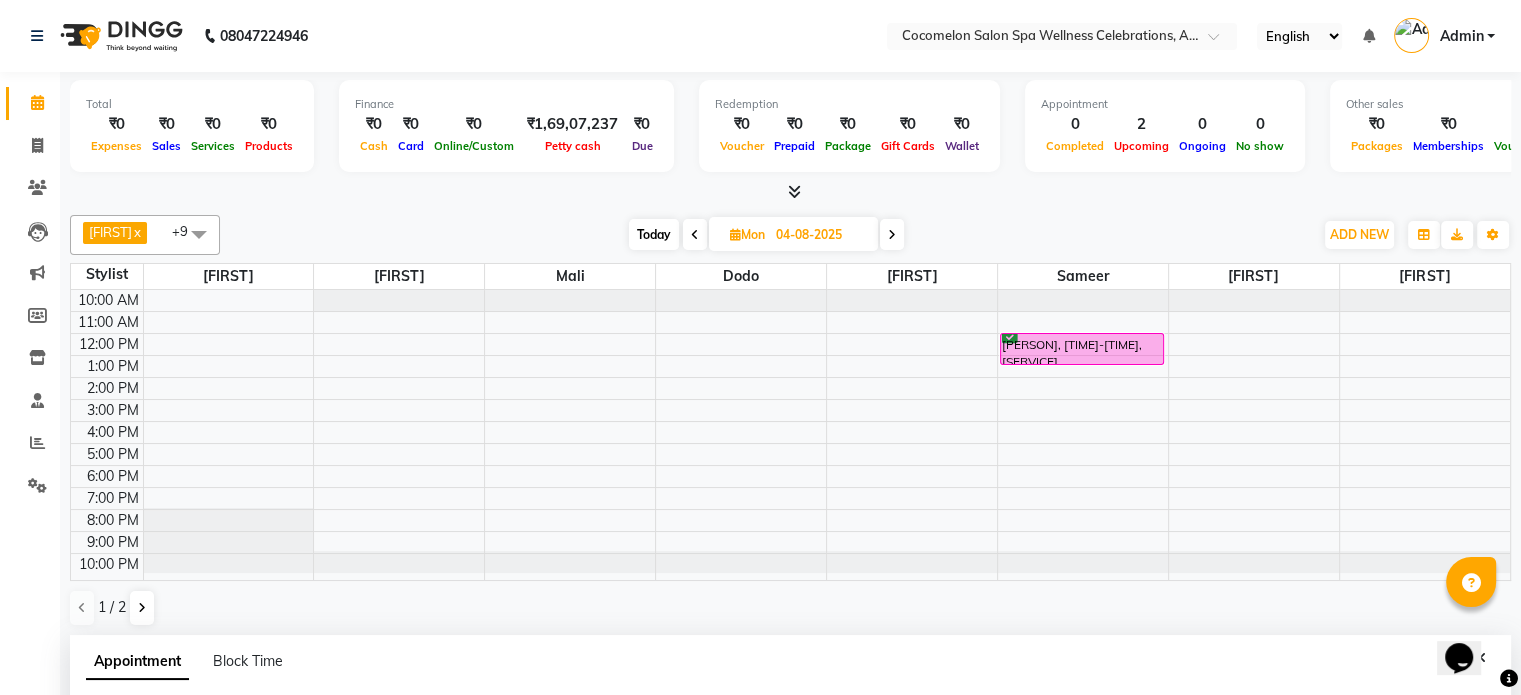 scroll, scrollTop: 200, scrollLeft: 0, axis: vertical 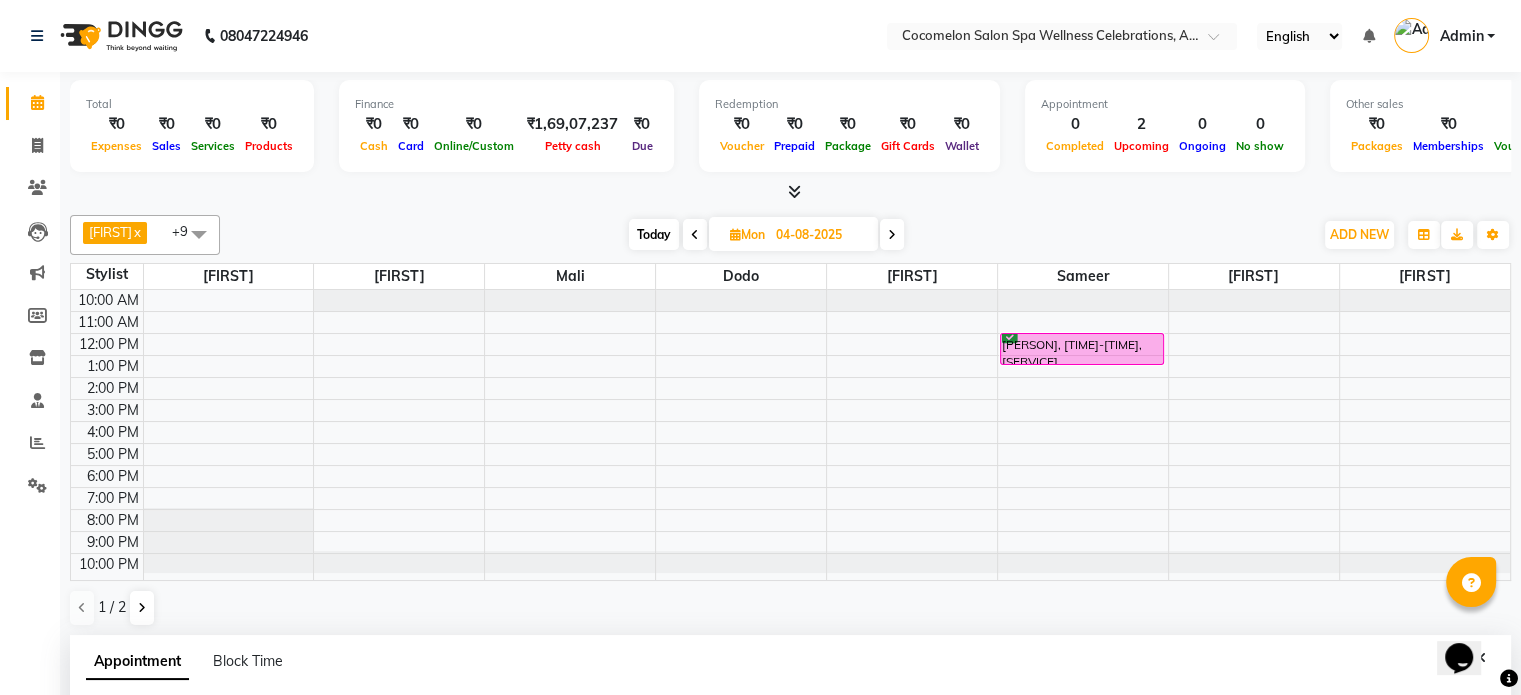 click on "Today" at bounding box center (654, 234) 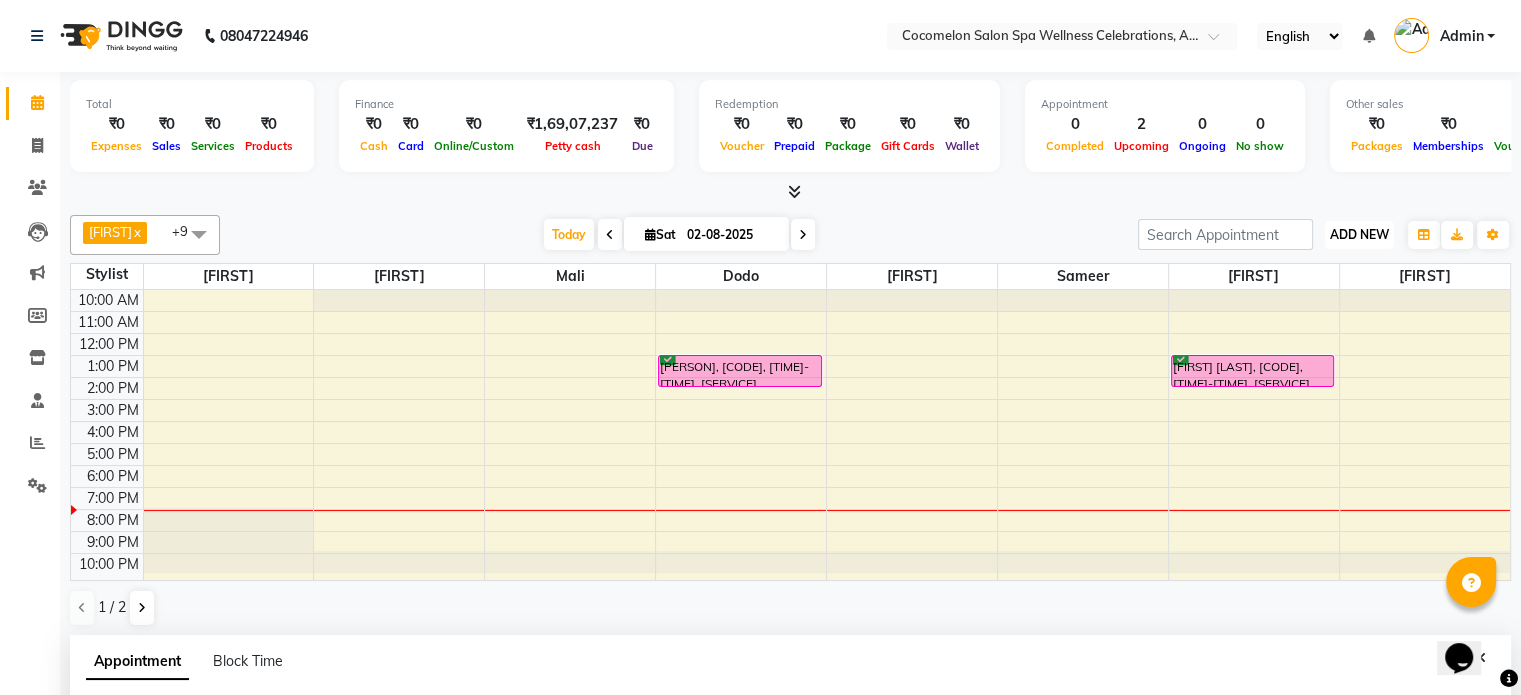 click on "ADD NEW" at bounding box center [1359, 234] 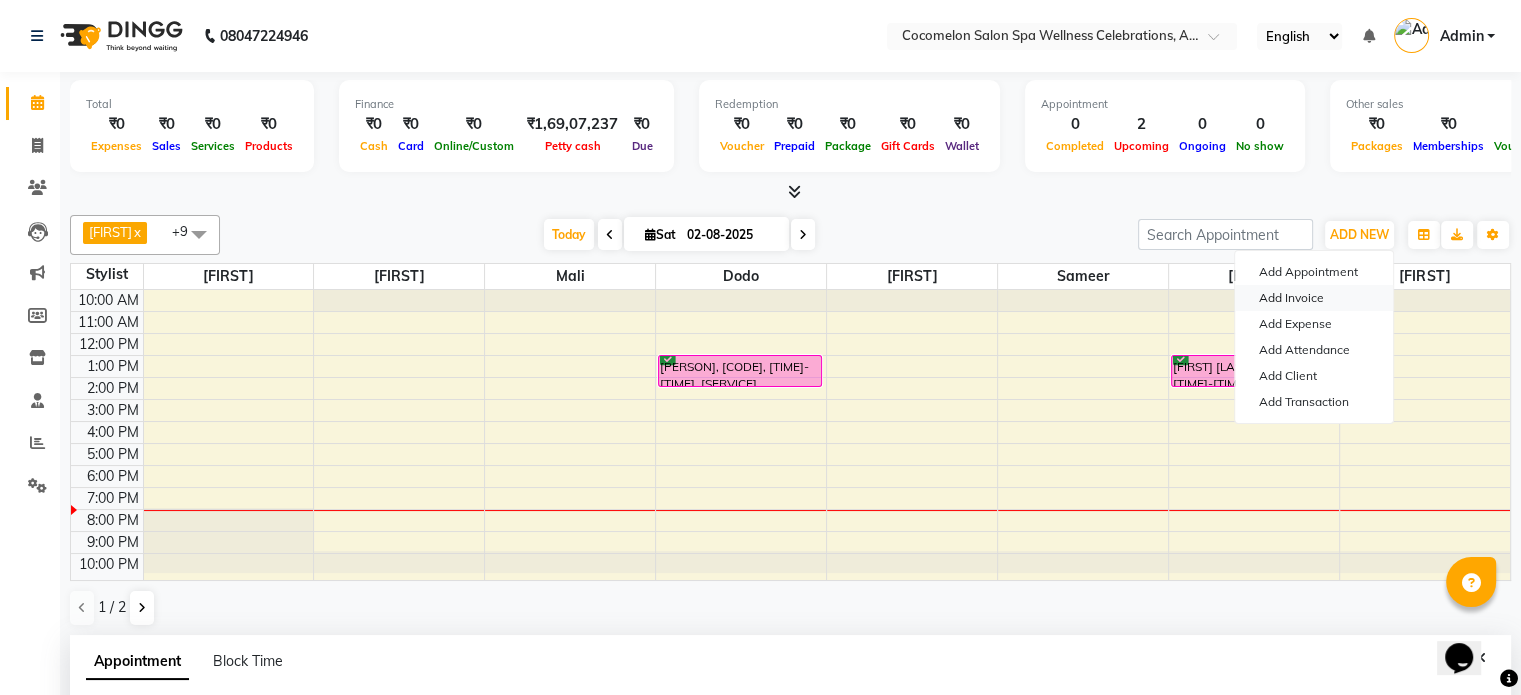 click on "Add Invoice" at bounding box center [1314, 298] 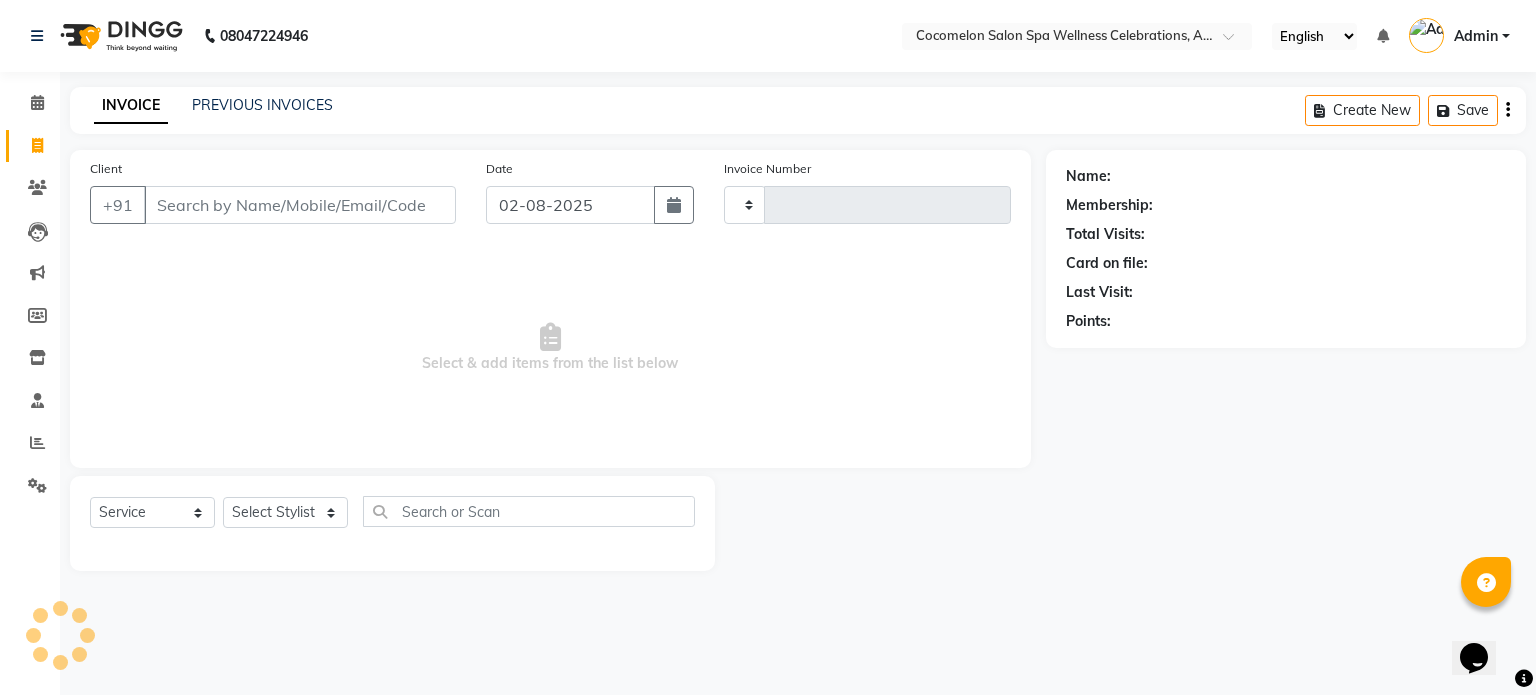 type on "0354" 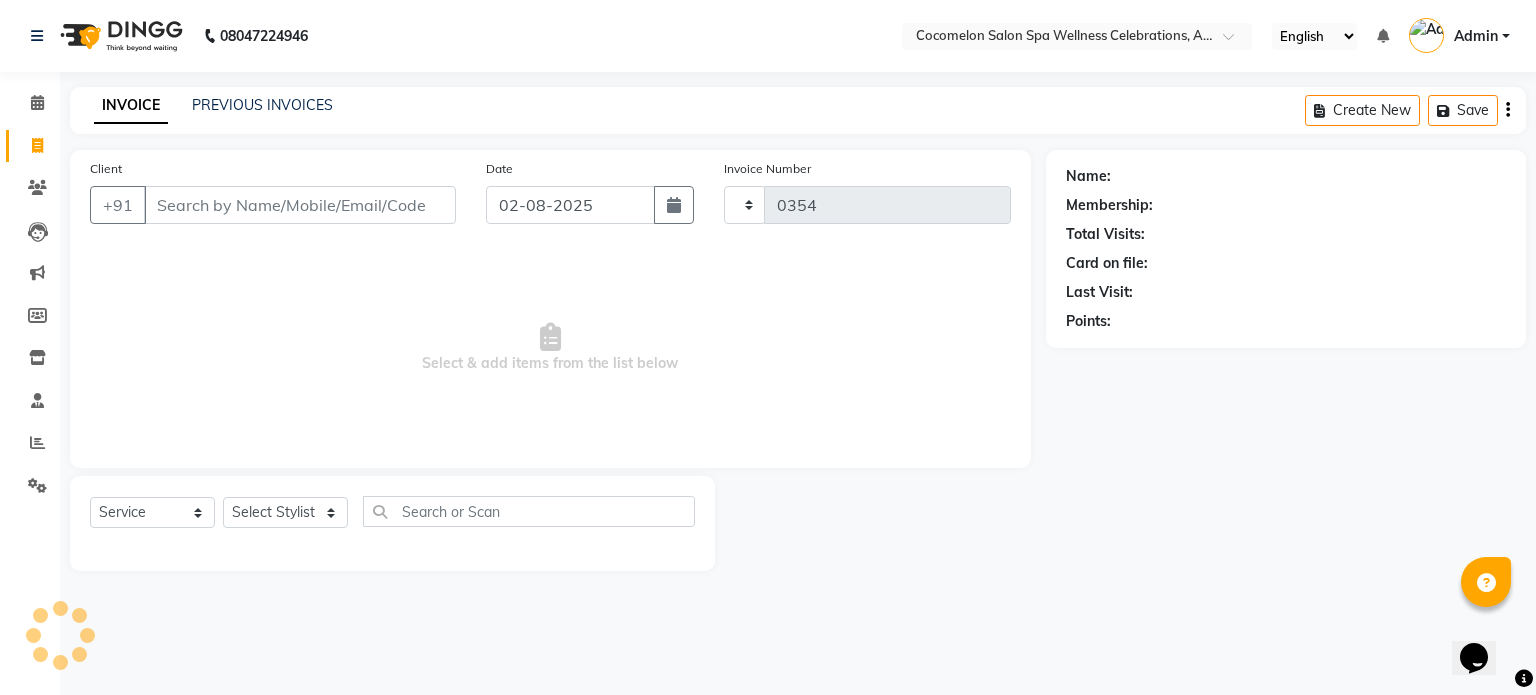 select on "576" 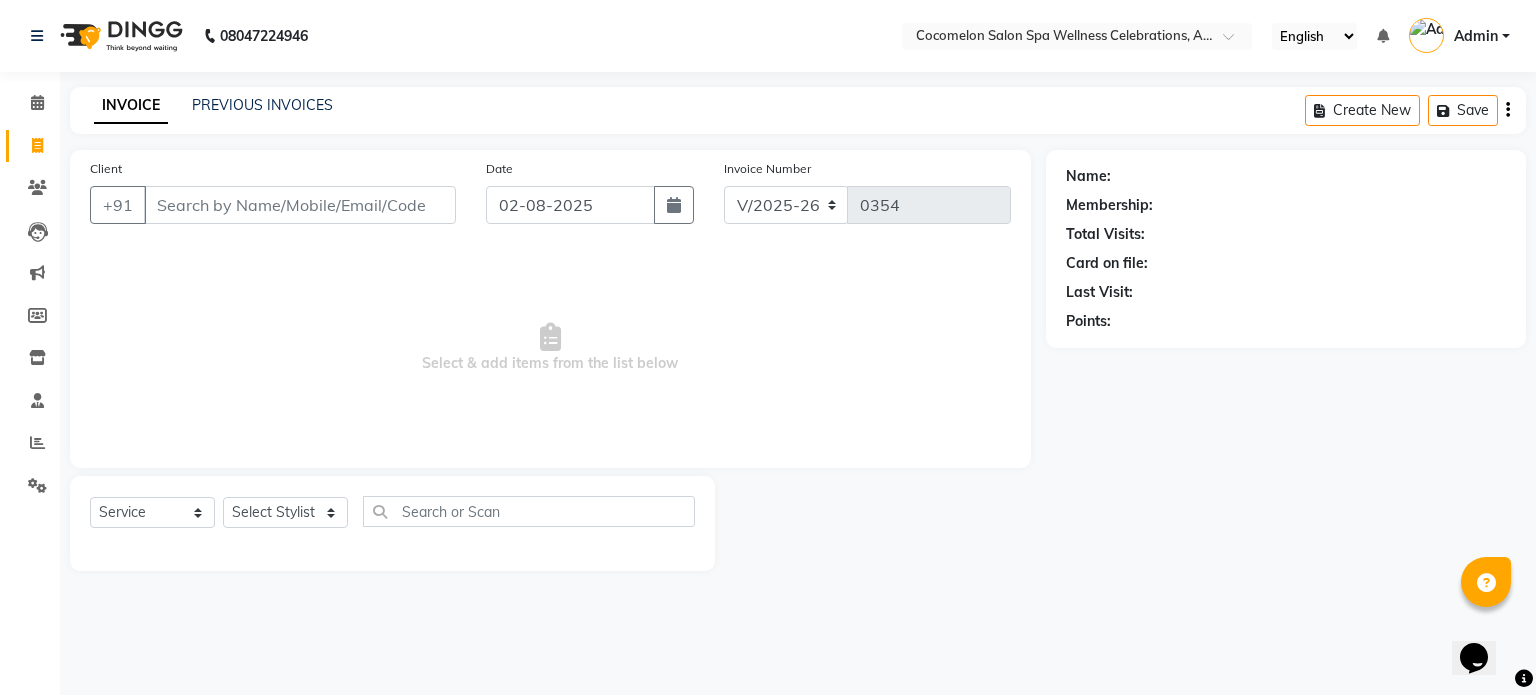 select on "package" 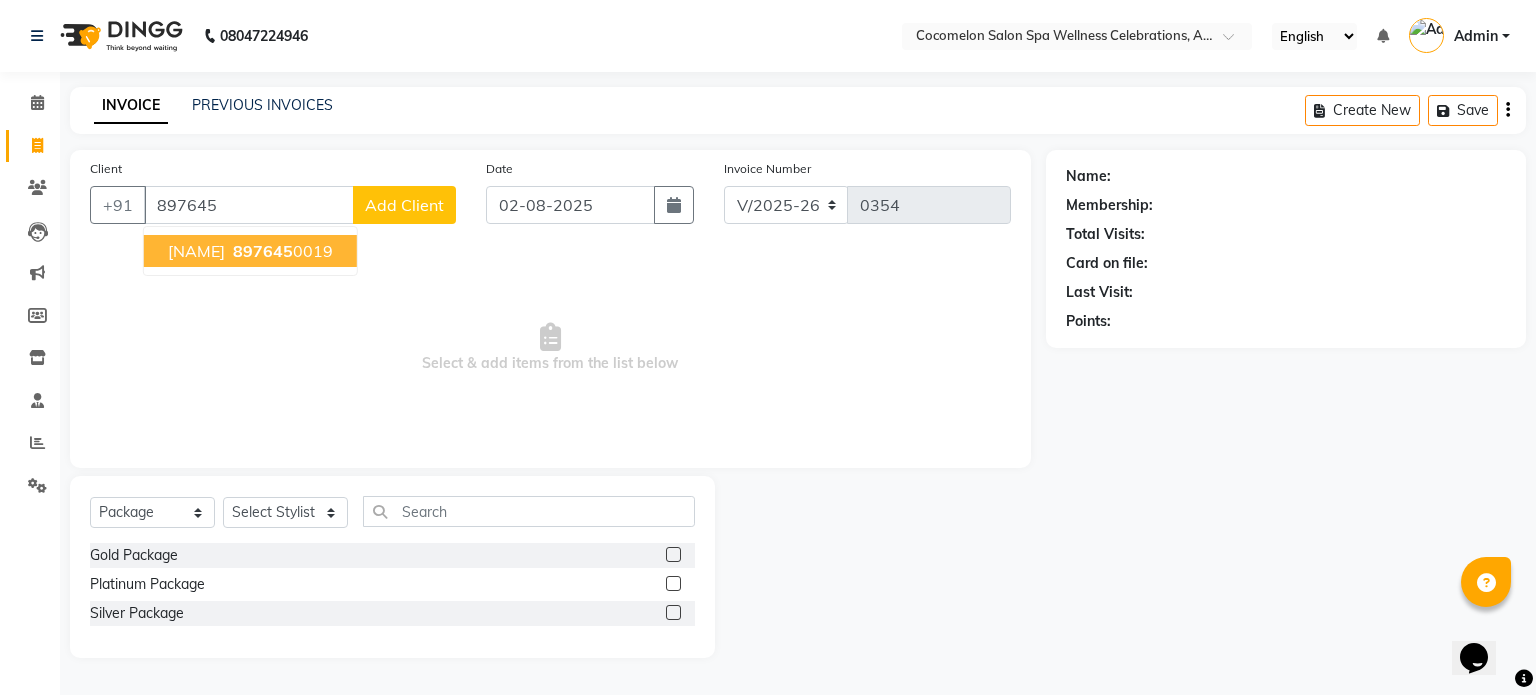 click on "897645" at bounding box center [263, 251] 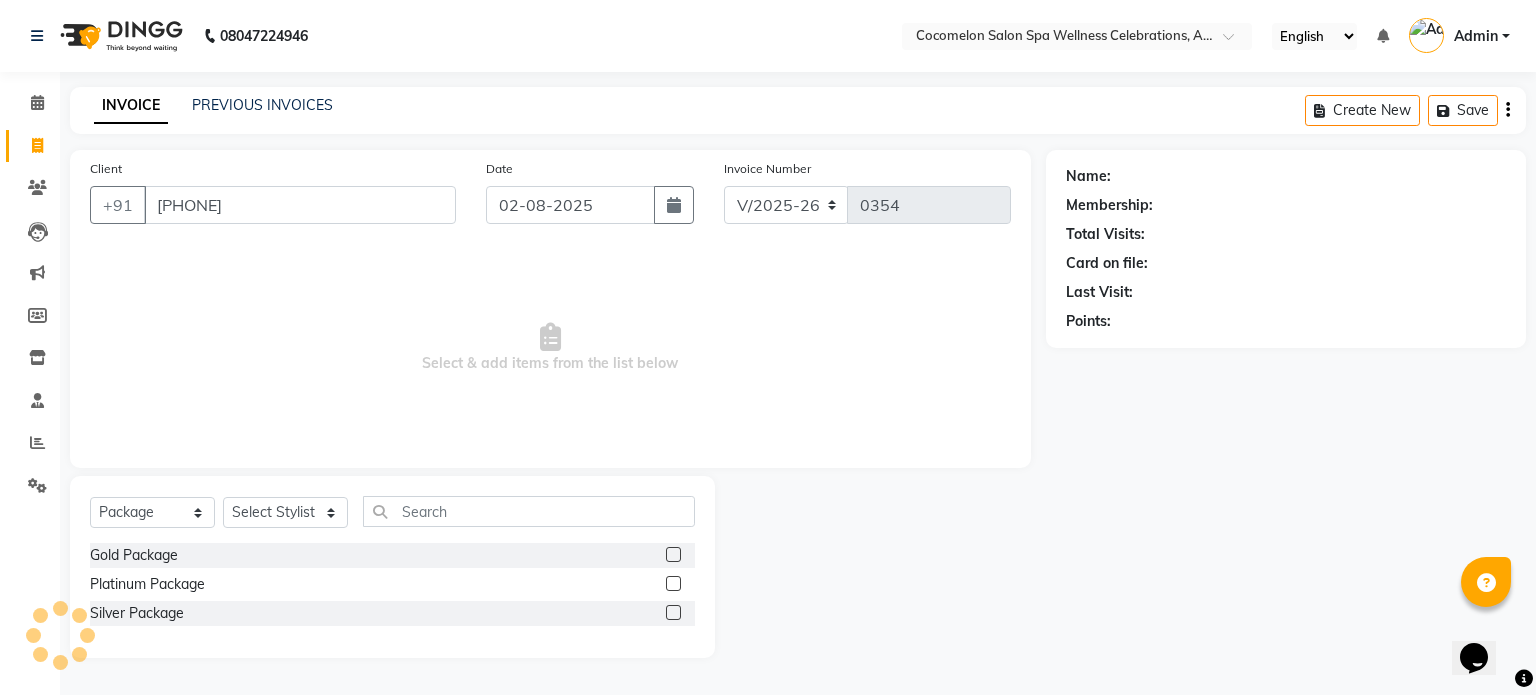 type on "[PHONE]" 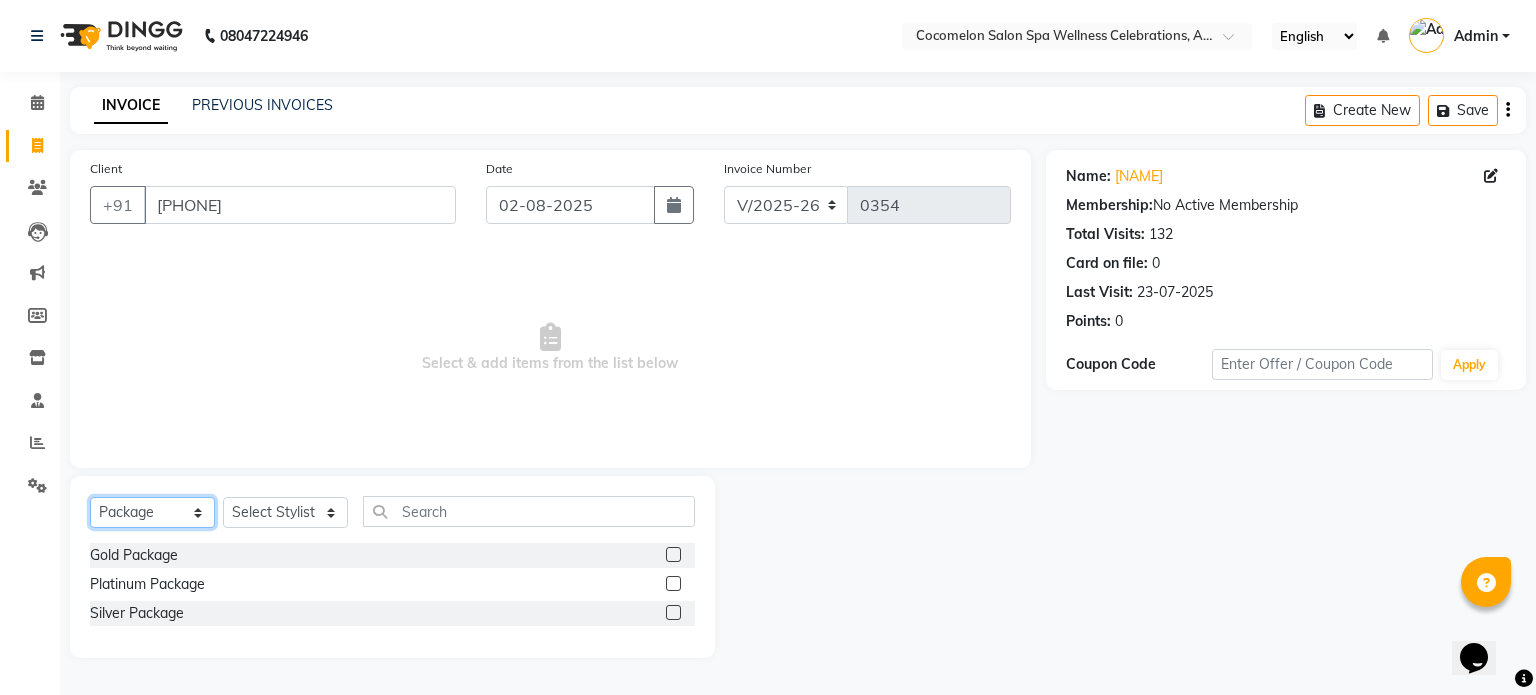 click on "Select  Service  Product  Membership  Package Voucher Prepaid Gift Card" 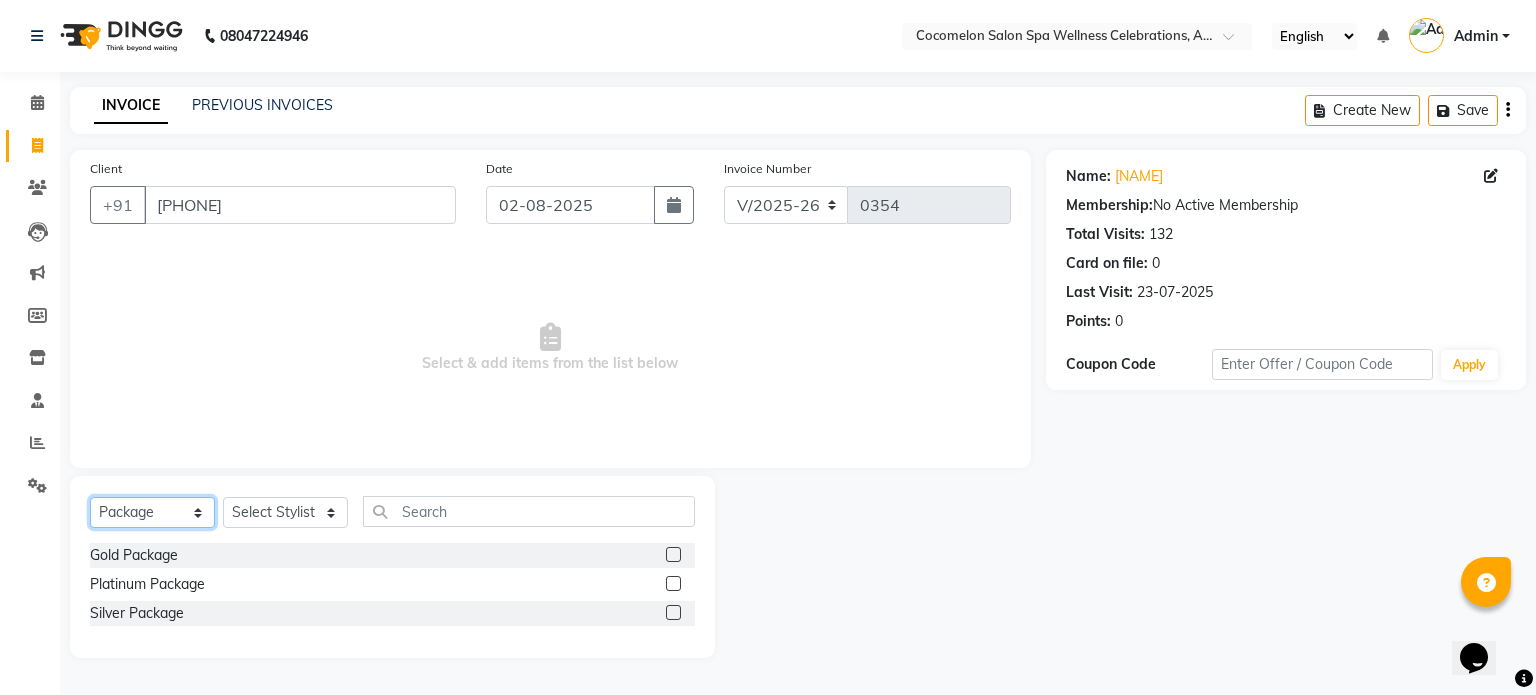 select on "service" 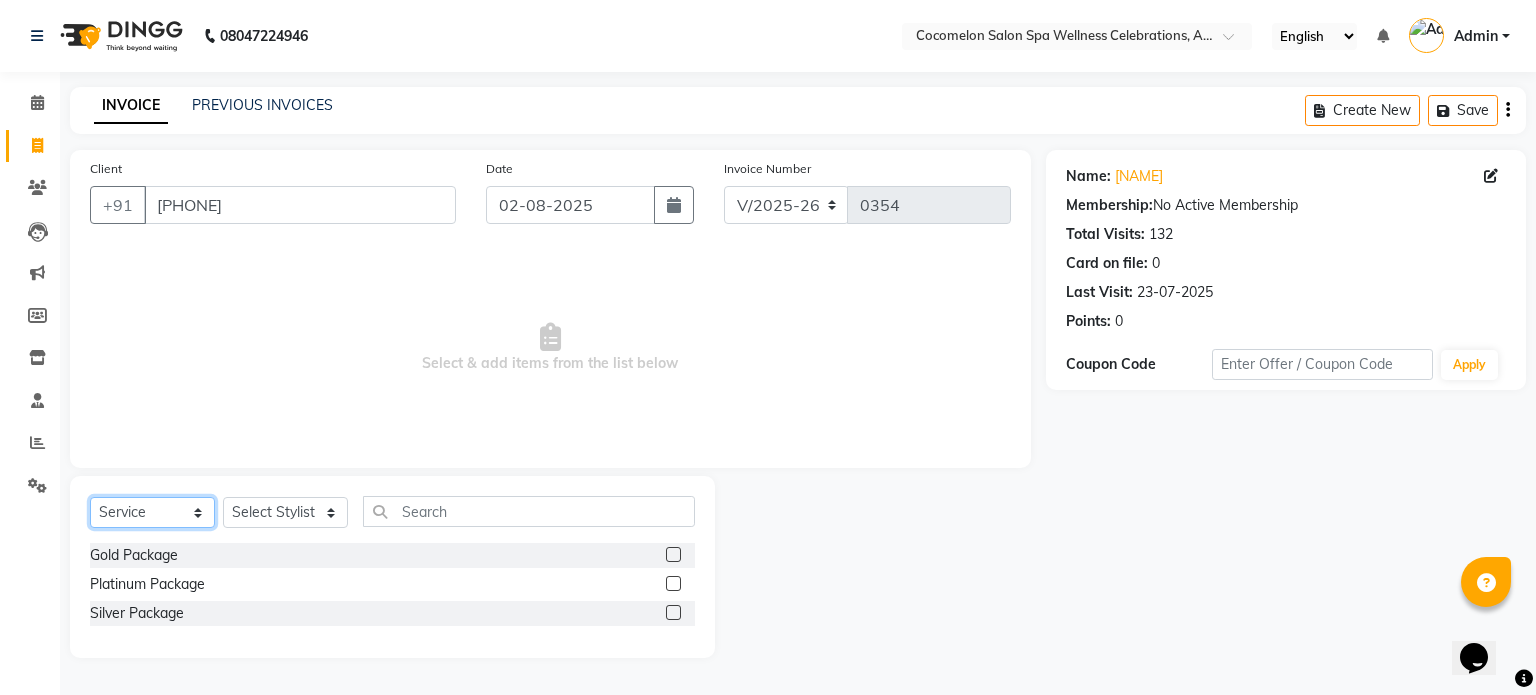 click on "Select  Service  Product  Membership  Package Voucher Prepaid Gift Card" 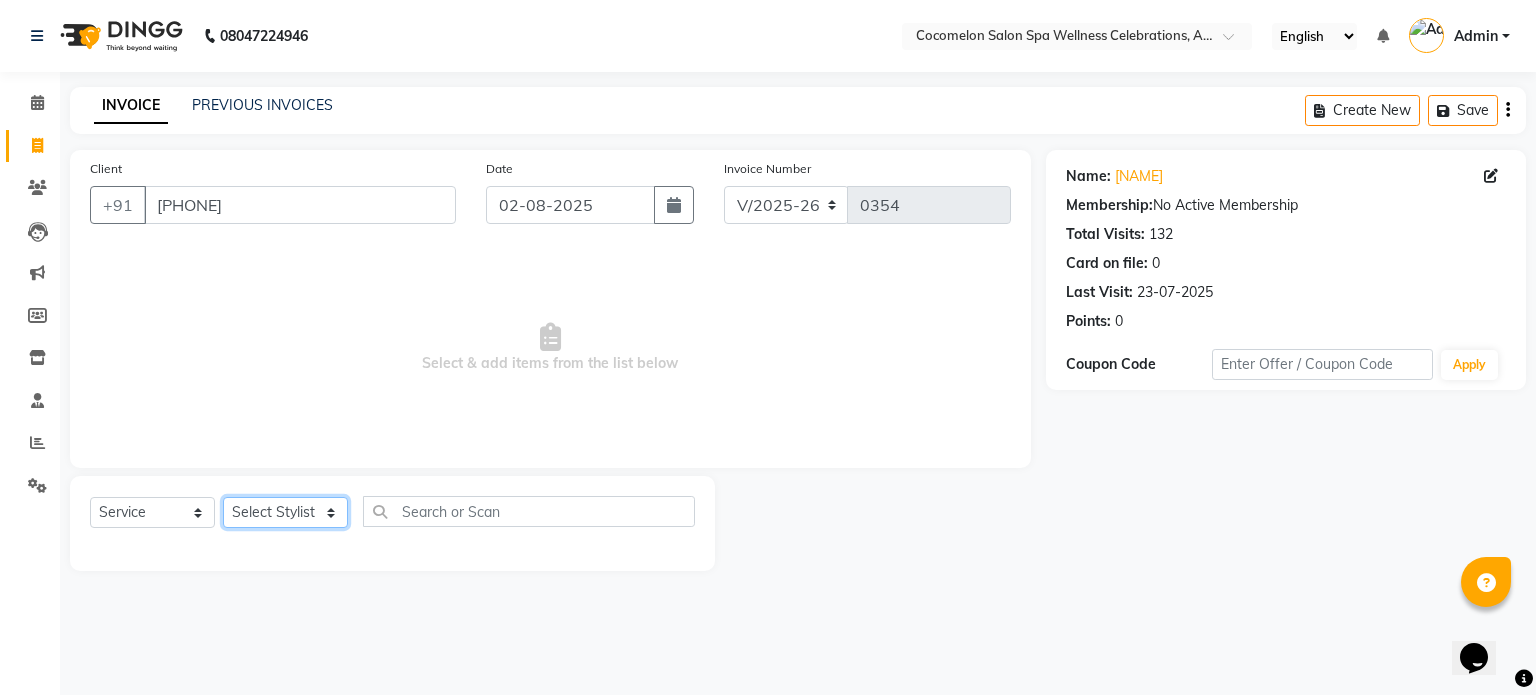 click on "Select Stylist [FIRST] [LAST] [FIRST] [LAST] [FIRST] [LAST] [FIRST] [LAST] [FIRST] [LAST] [FIRST] [LAST] [FIRST] [LAST] [FIRST] [LAST]" 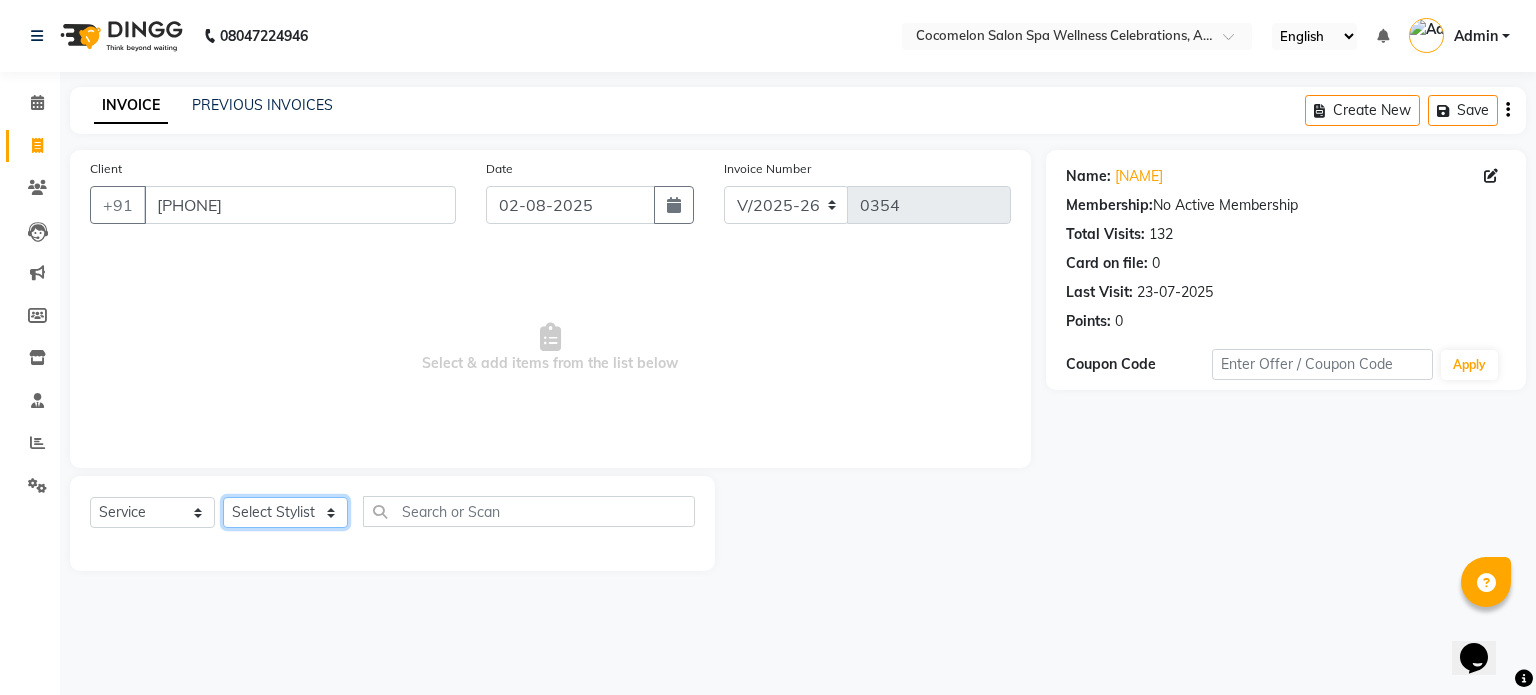 select on "59045" 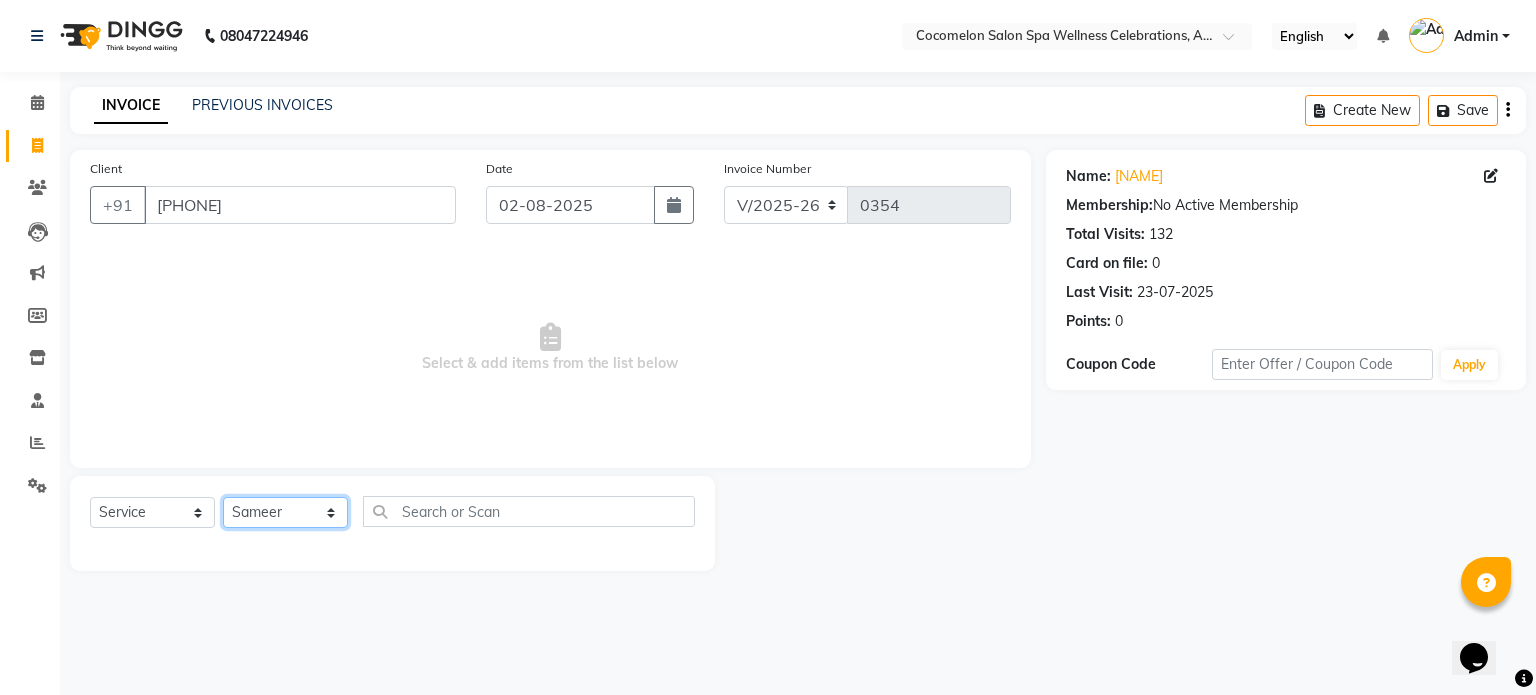 click on "Select Stylist [FIRST] [LAST] [FIRST] [LAST] [FIRST] [LAST] [FIRST] [LAST] [FIRST] [LAST] [FIRST] [LAST] [FIRST] [LAST] [FIRST] [LAST]" 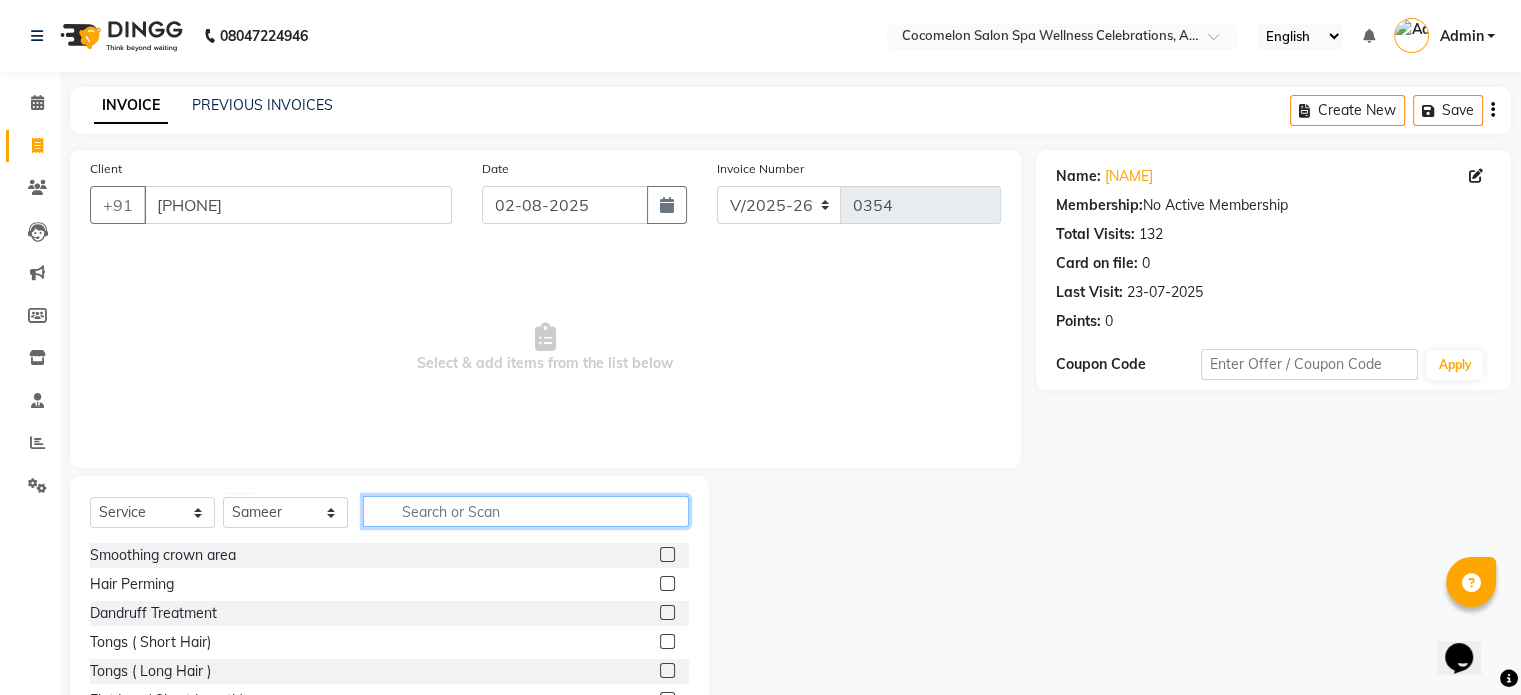 click 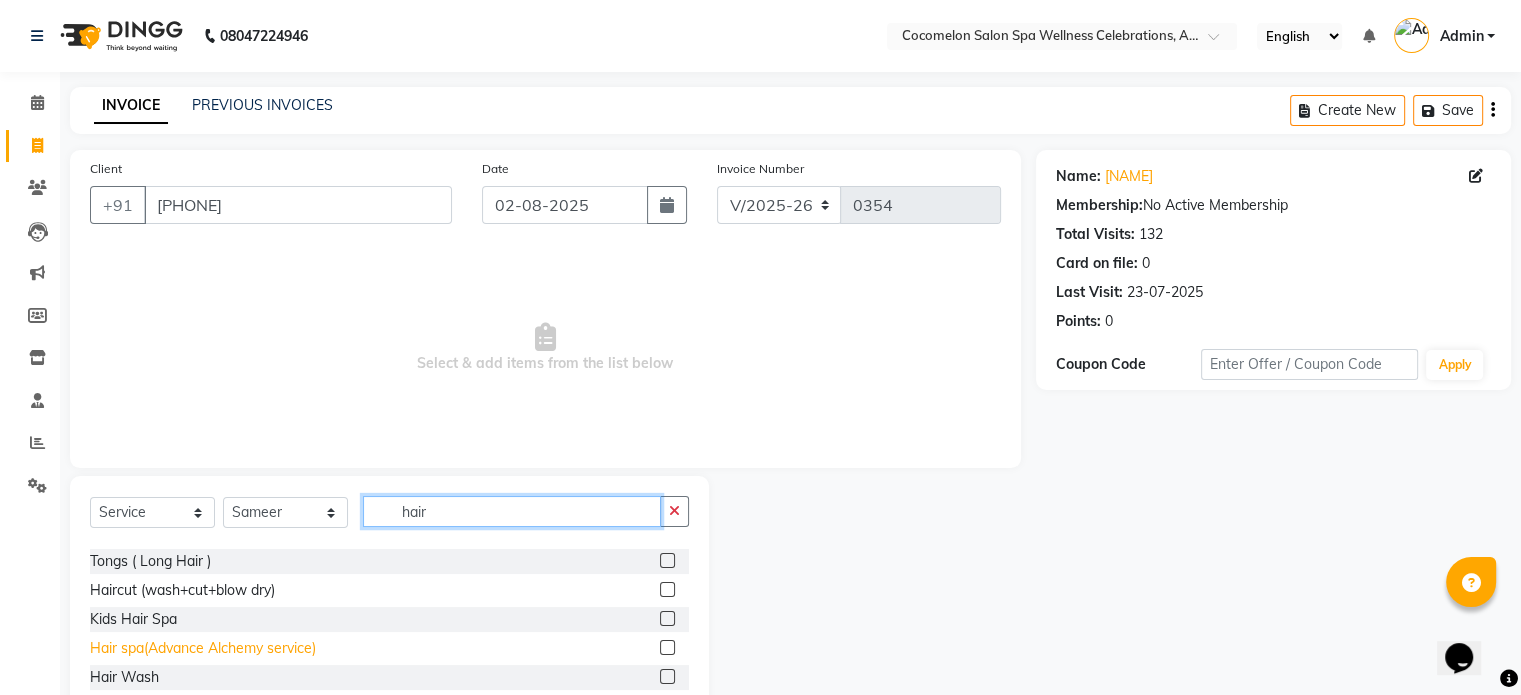 scroll, scrollTop: 100, scrollLeft: 0, axis: vertical 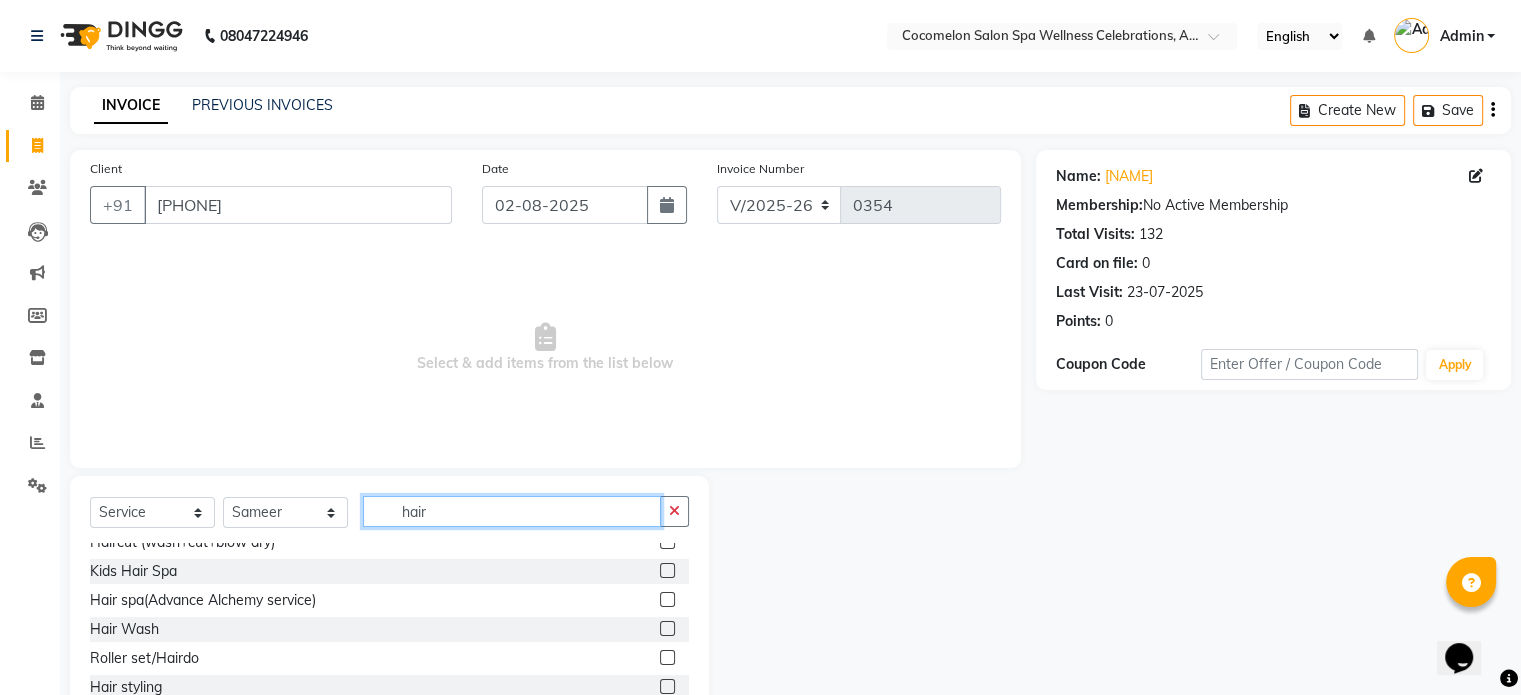 type on "hair" 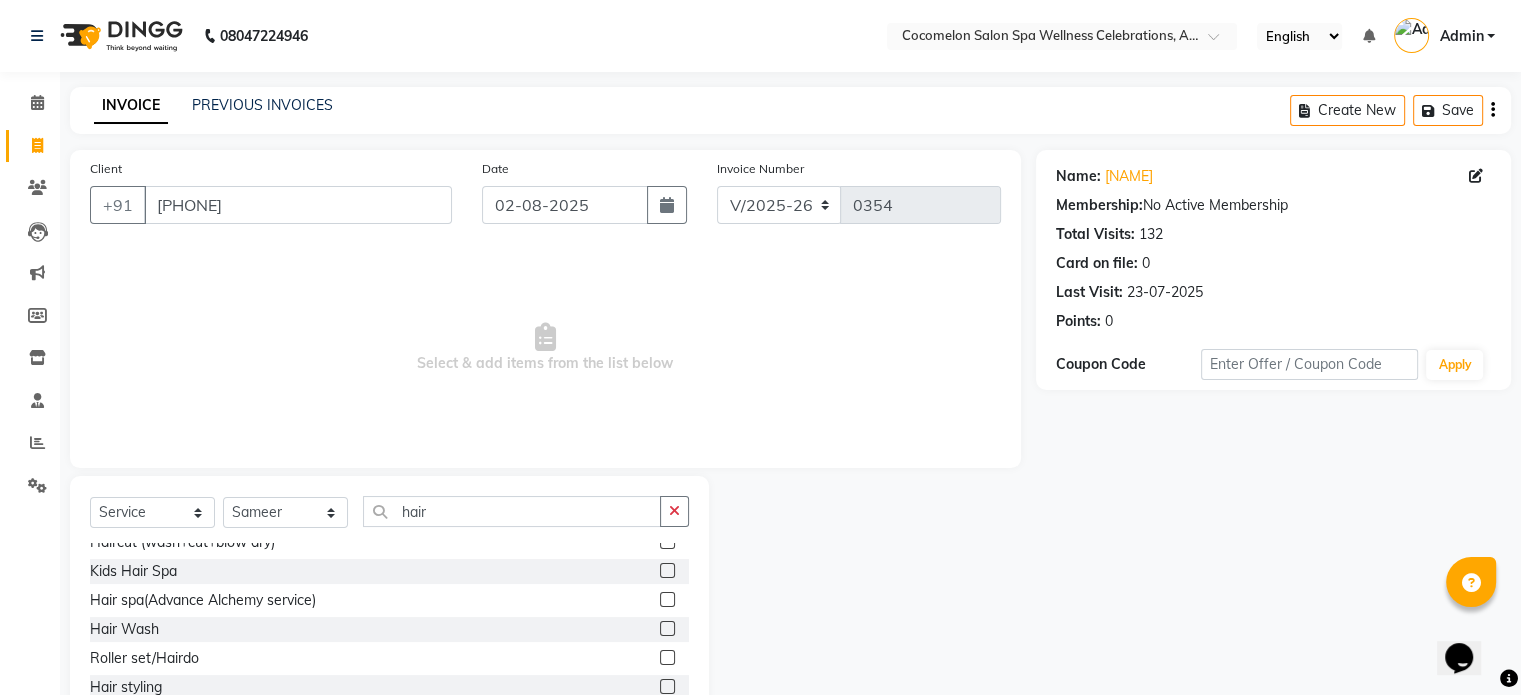 click 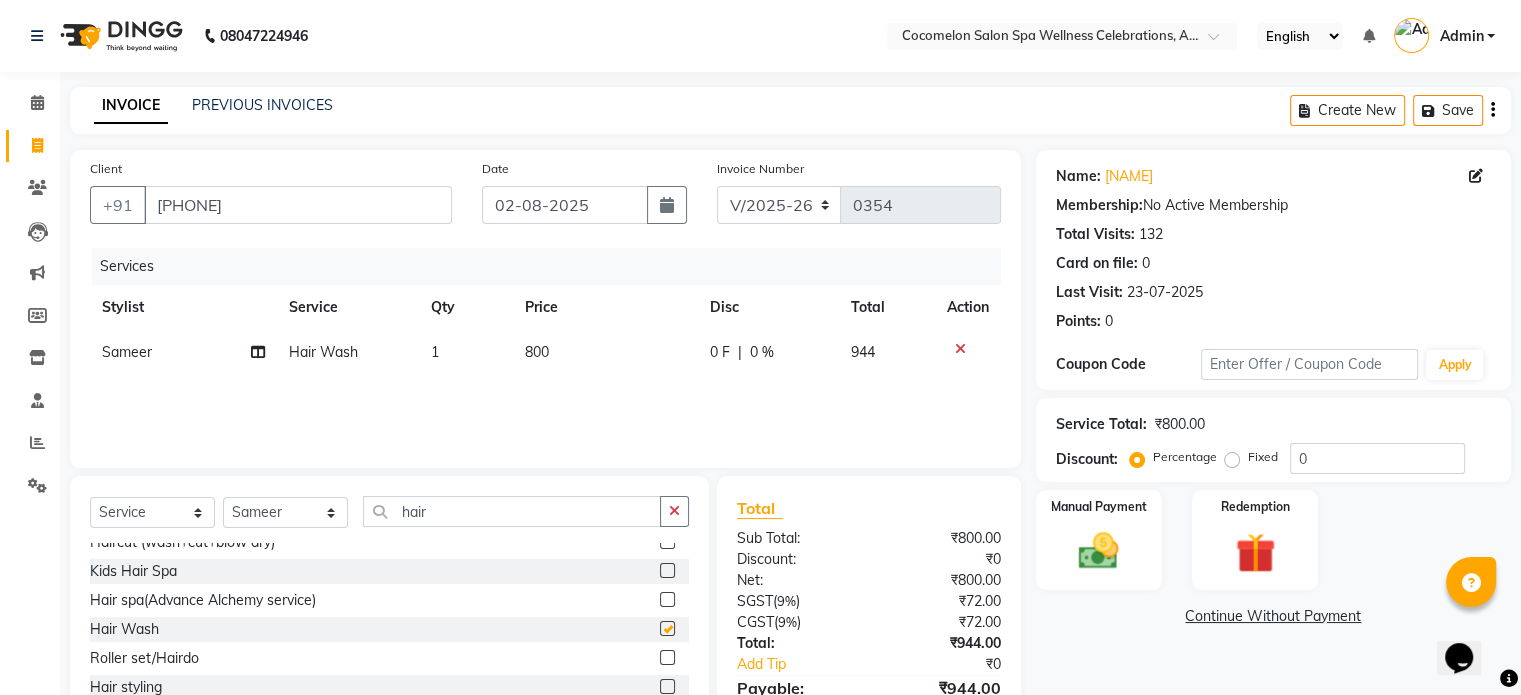 checkbox on "false" 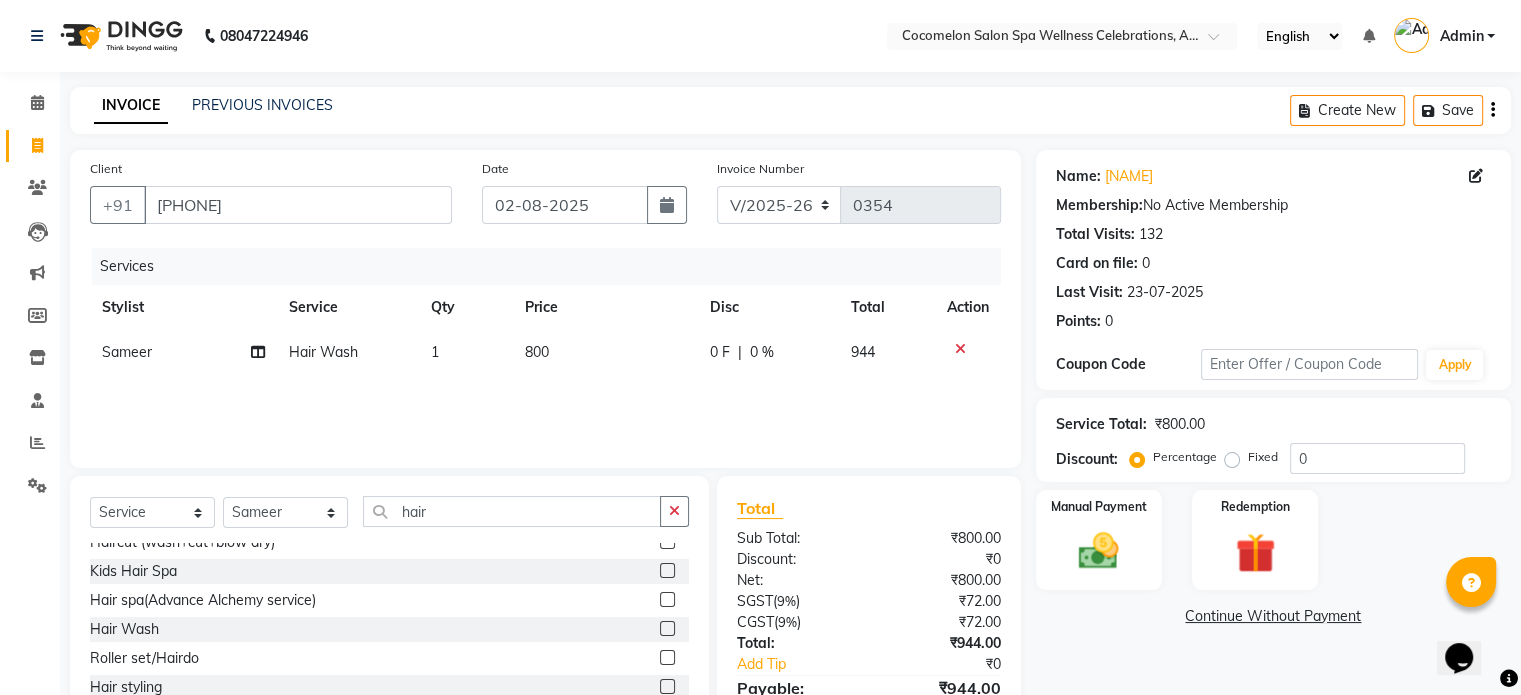 click on "800" 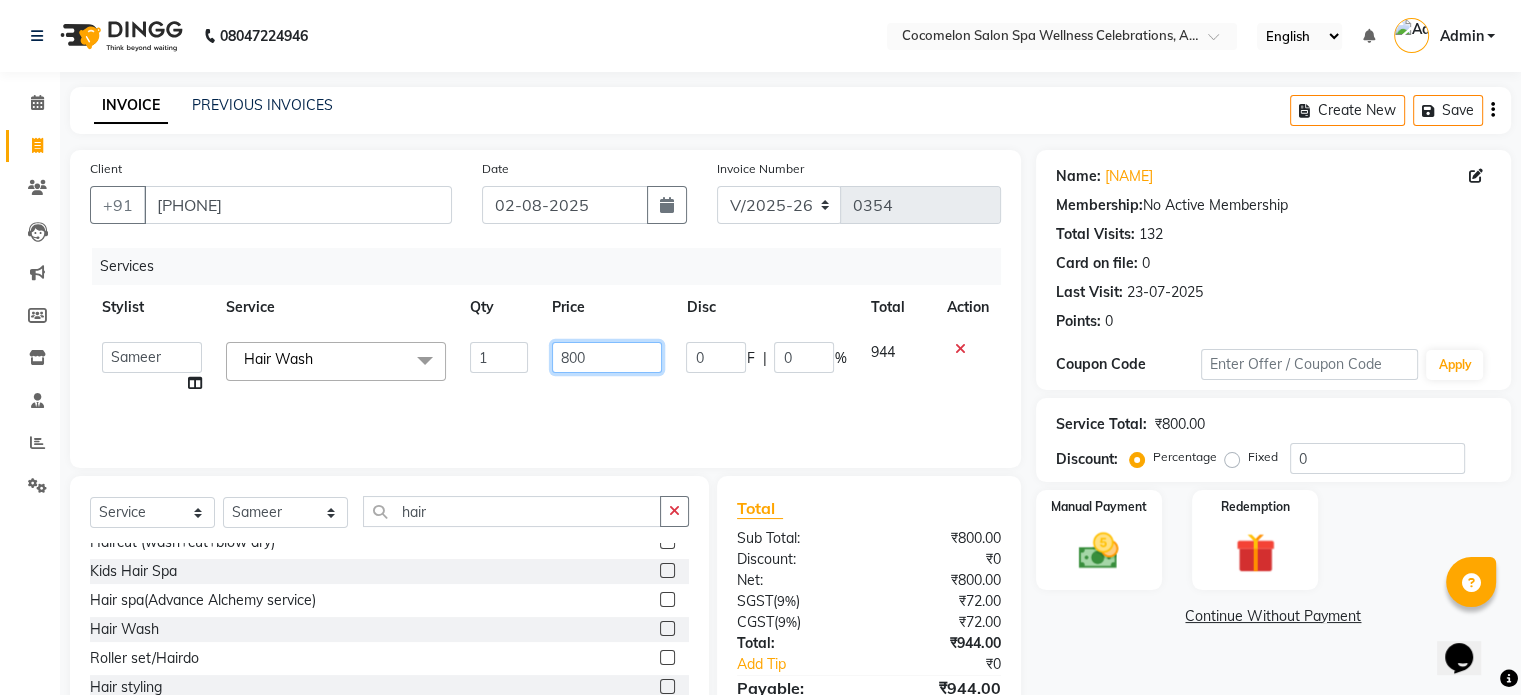 click on "800" 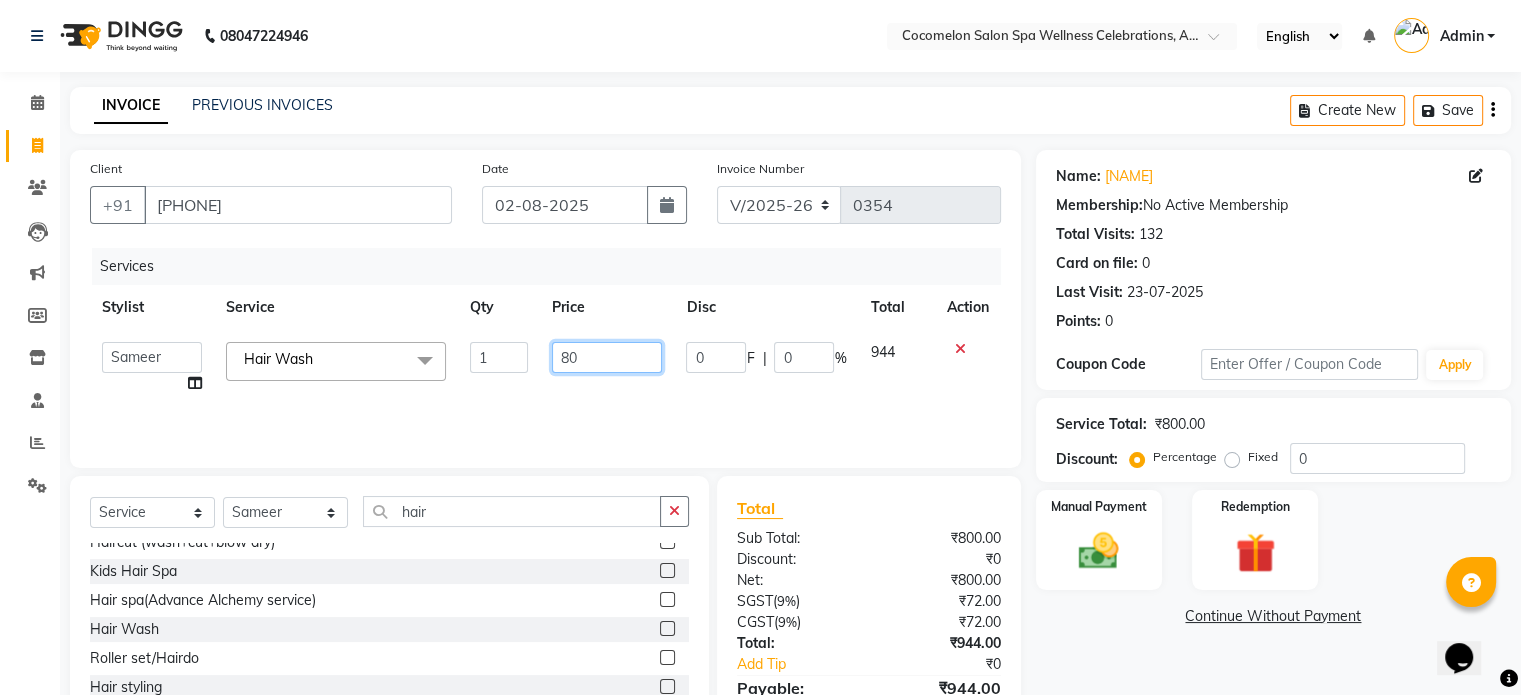type on "8" 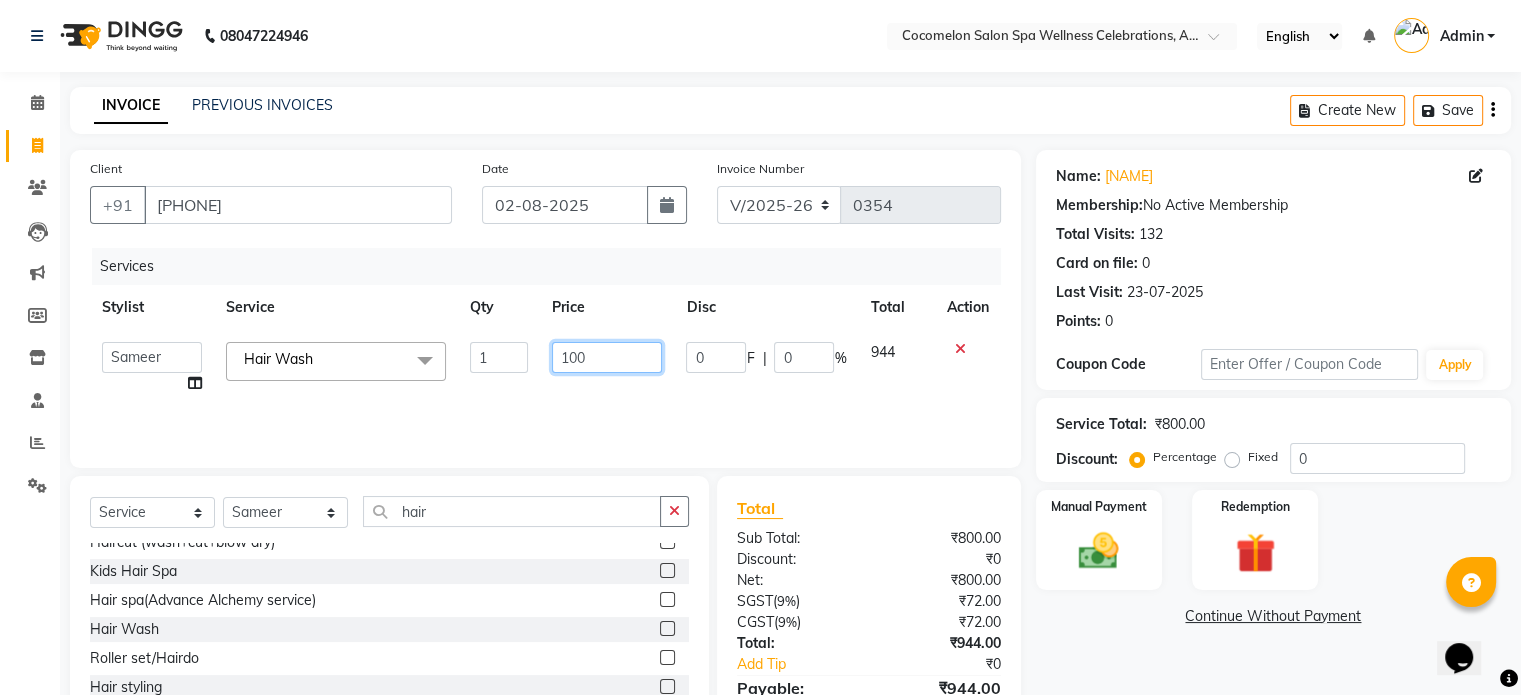 type on "1000" 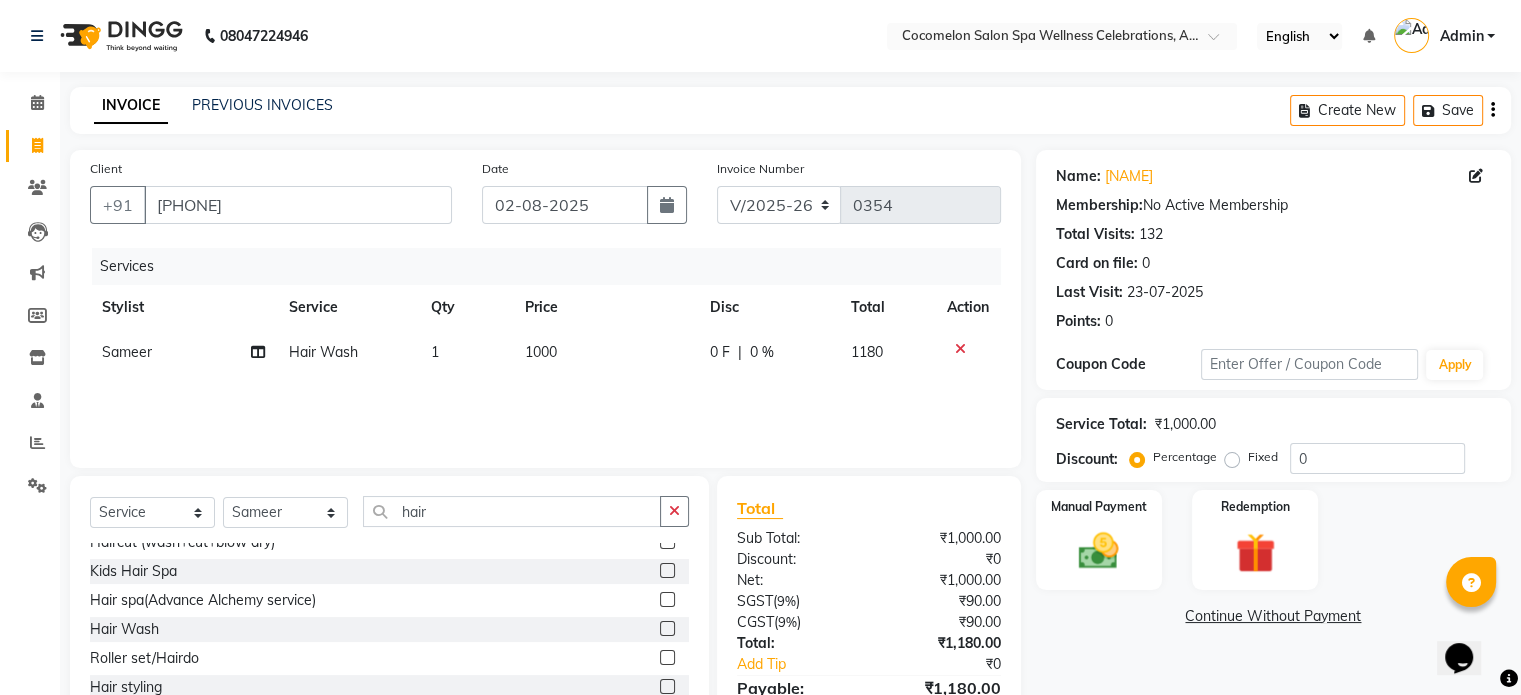 click 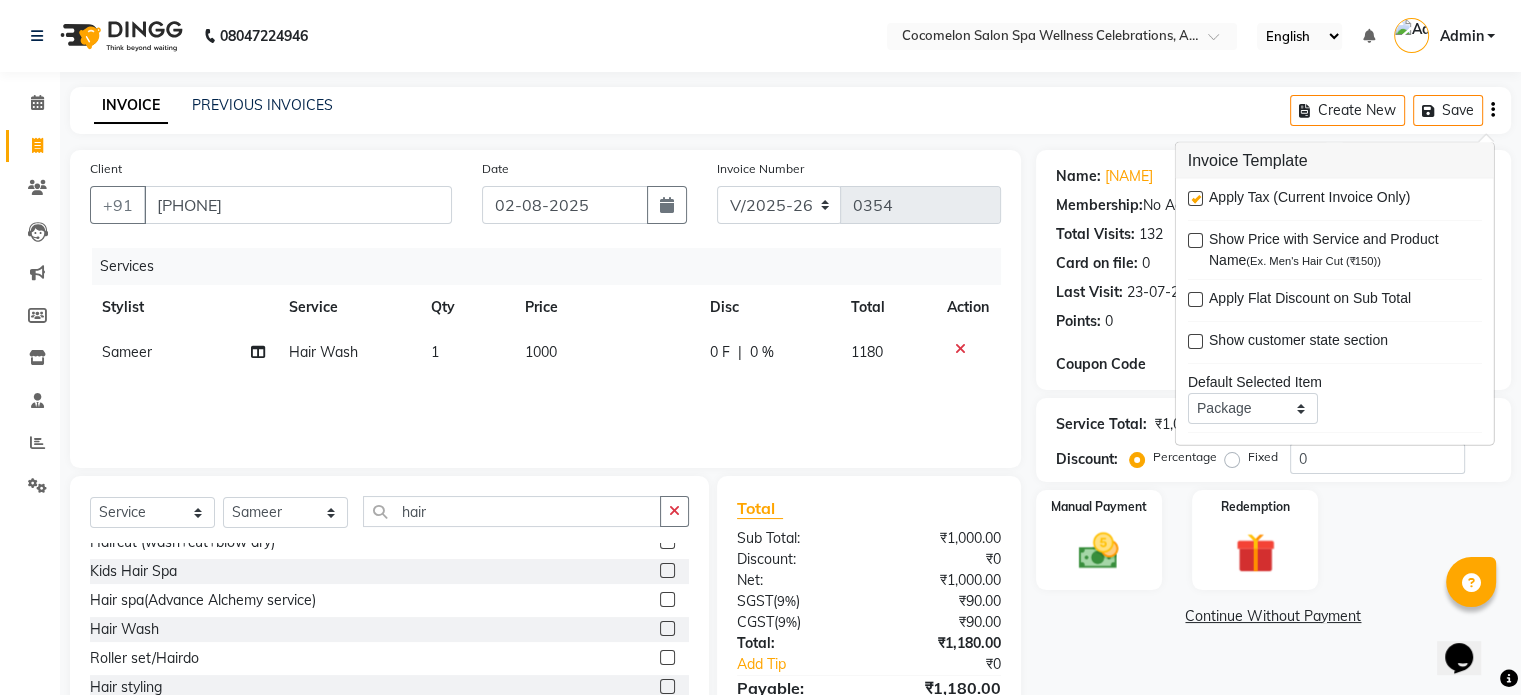click at bounding box center (1195, 198) 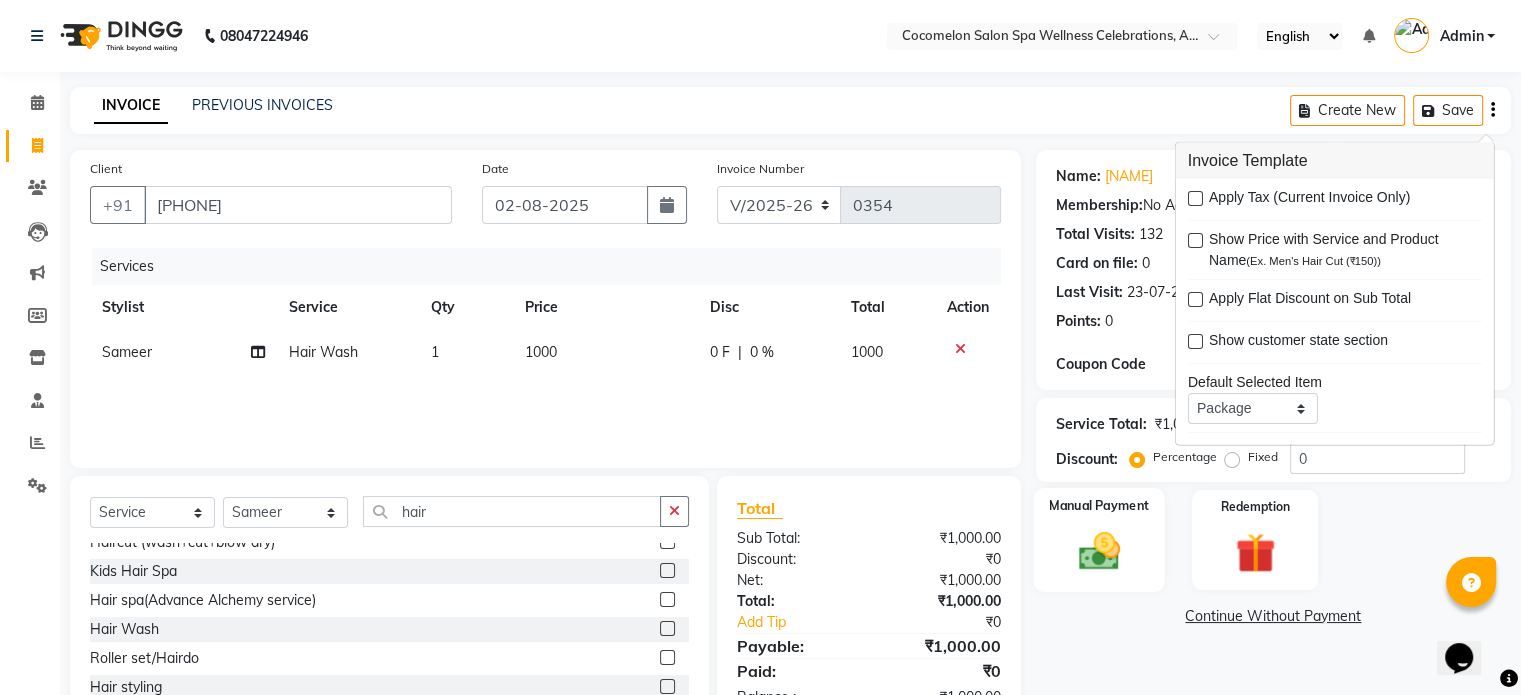 click 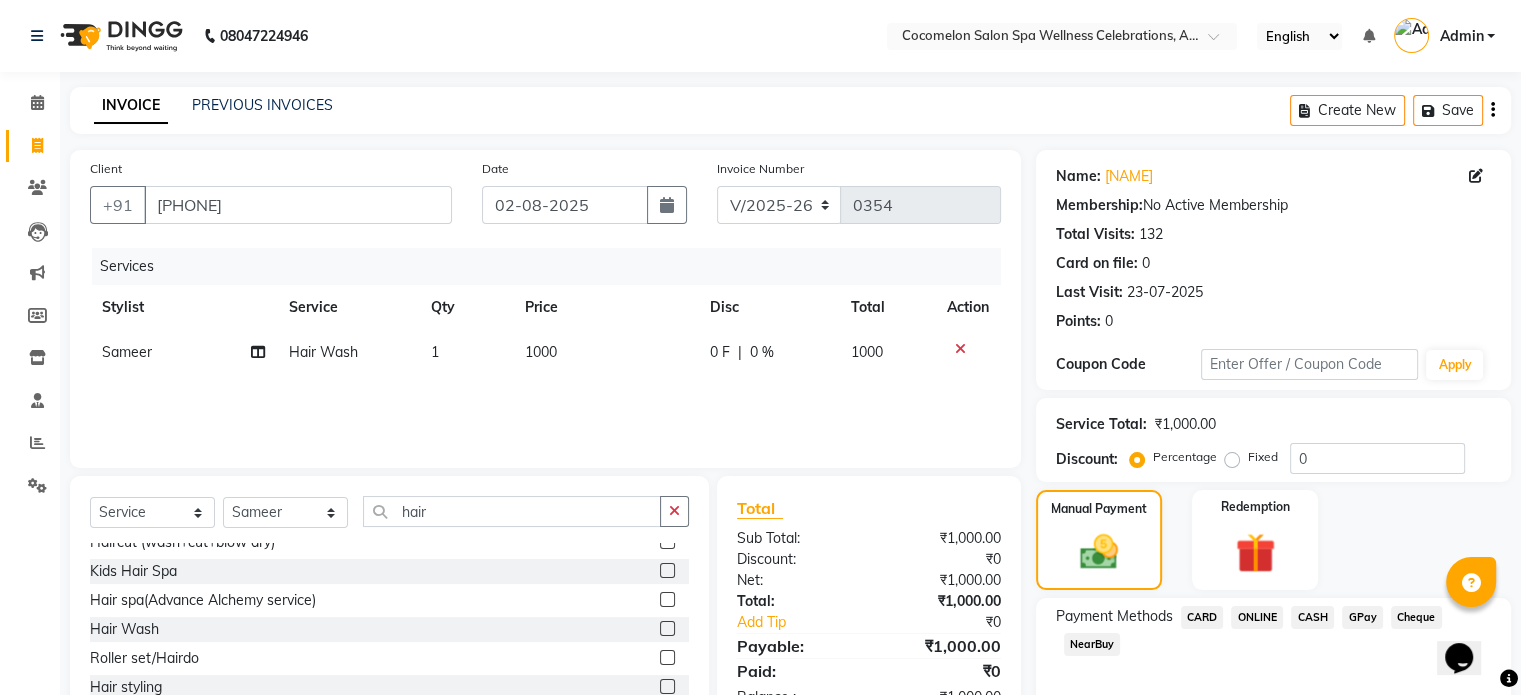 click on "CASH" 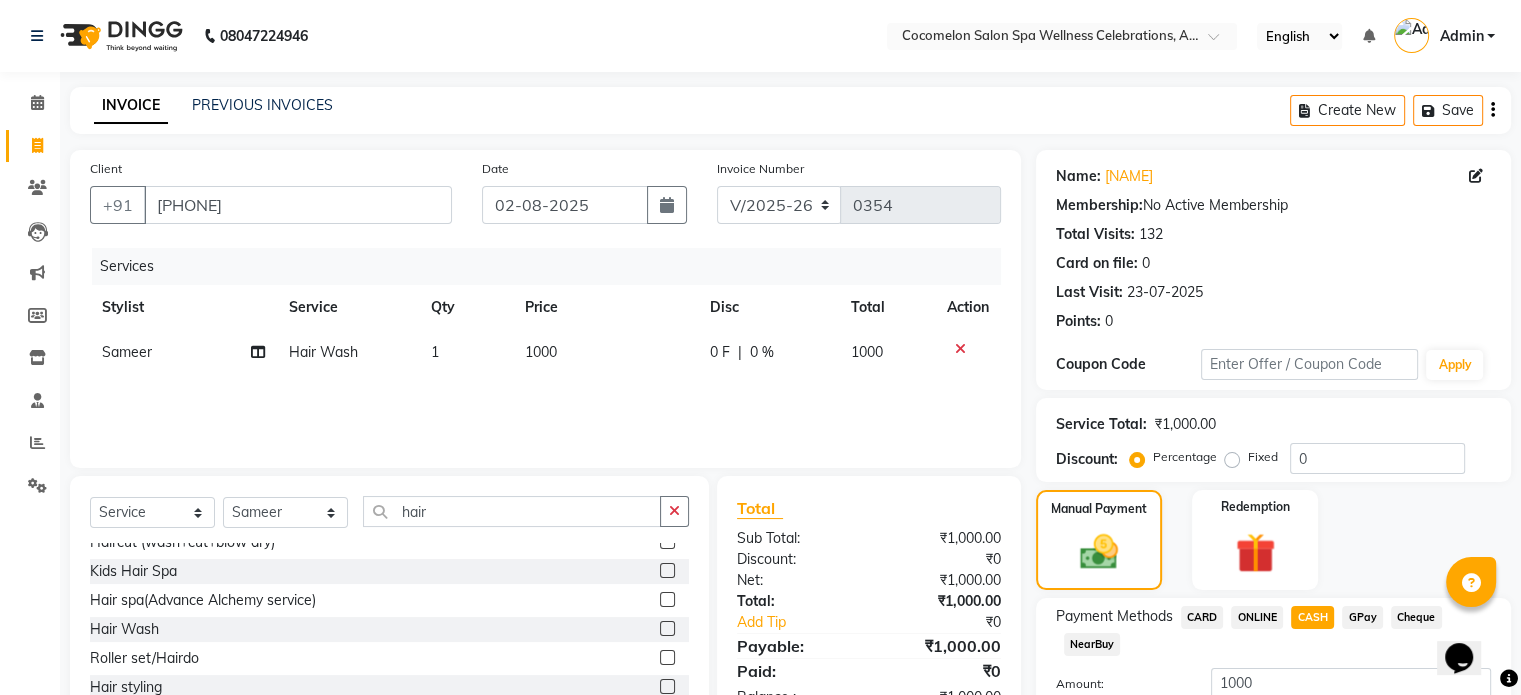 scroll, scrollTop: 152, scrollLeft: 0, axis: vertical 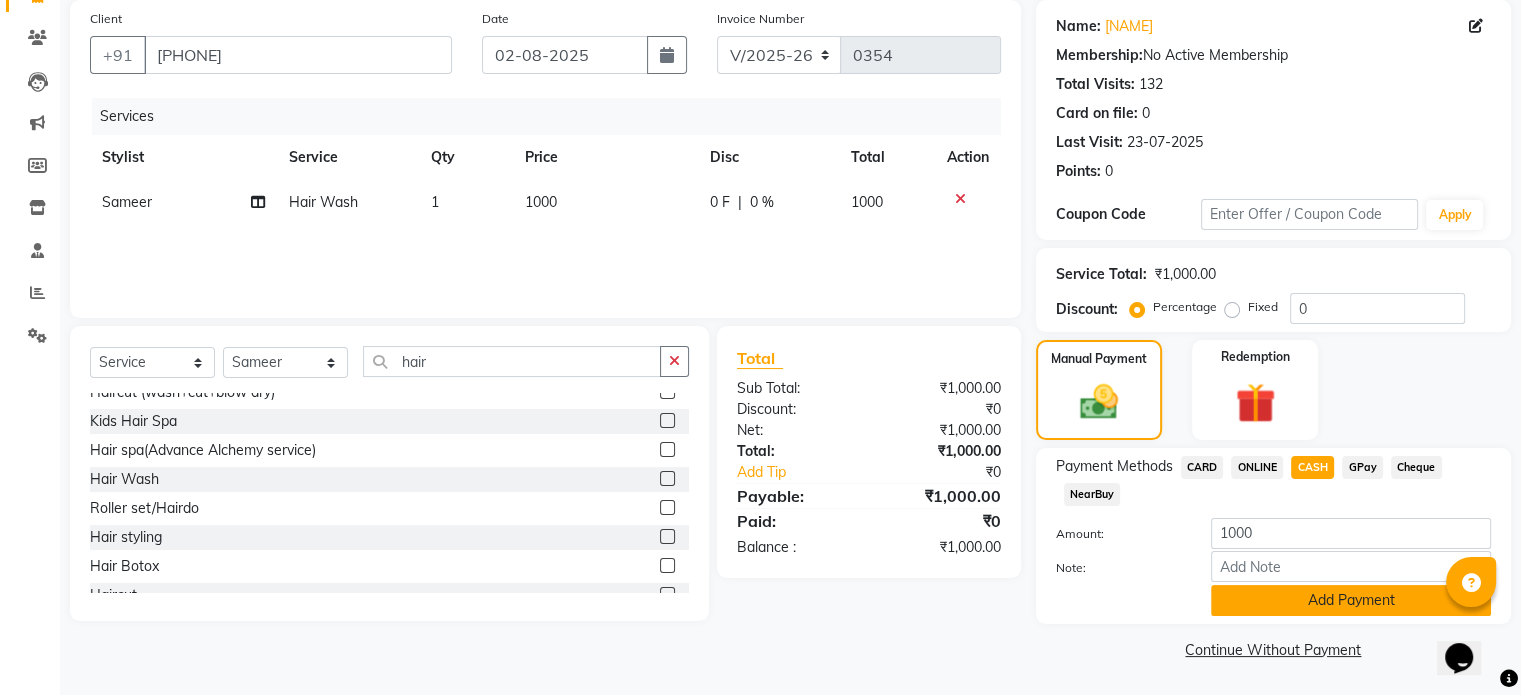 click on "Add Payment" 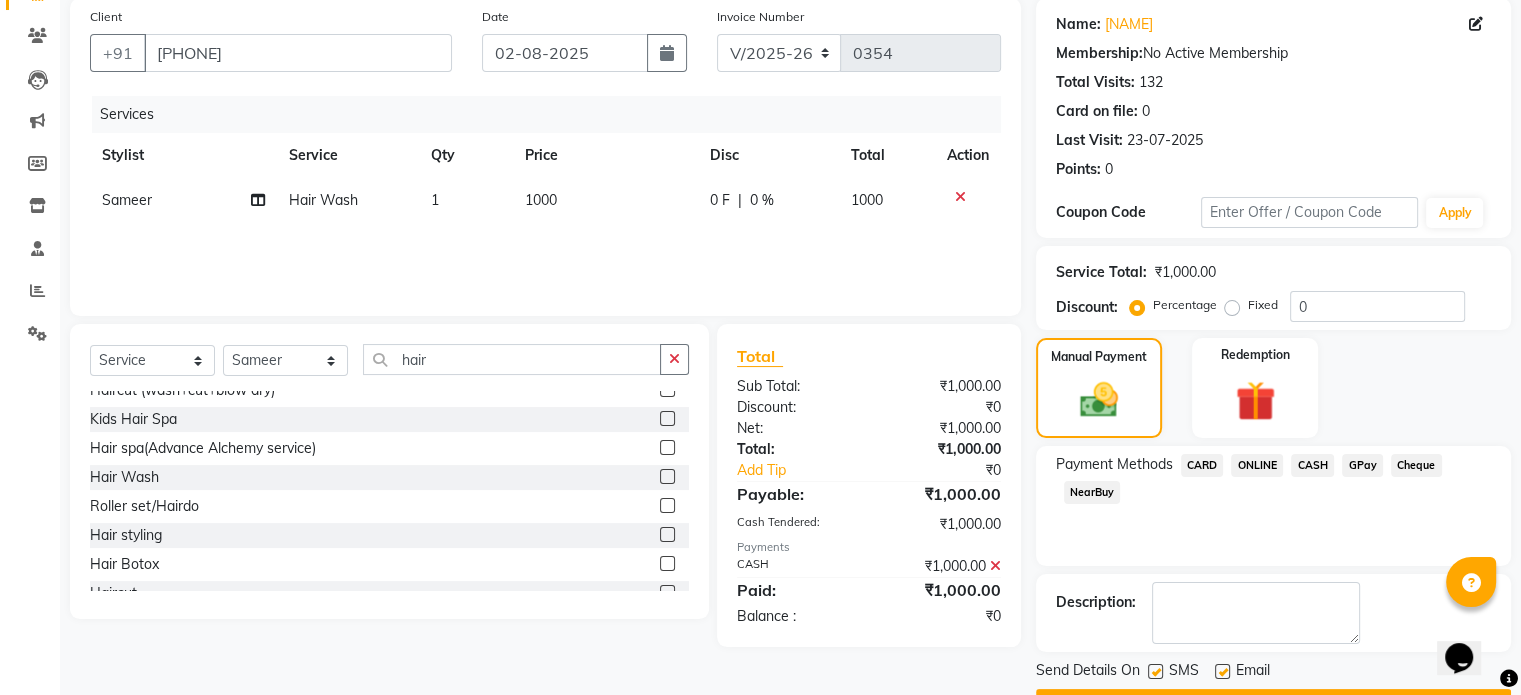 scroll, scrollTop: 205, scrollLeft: 0, axis: vertical 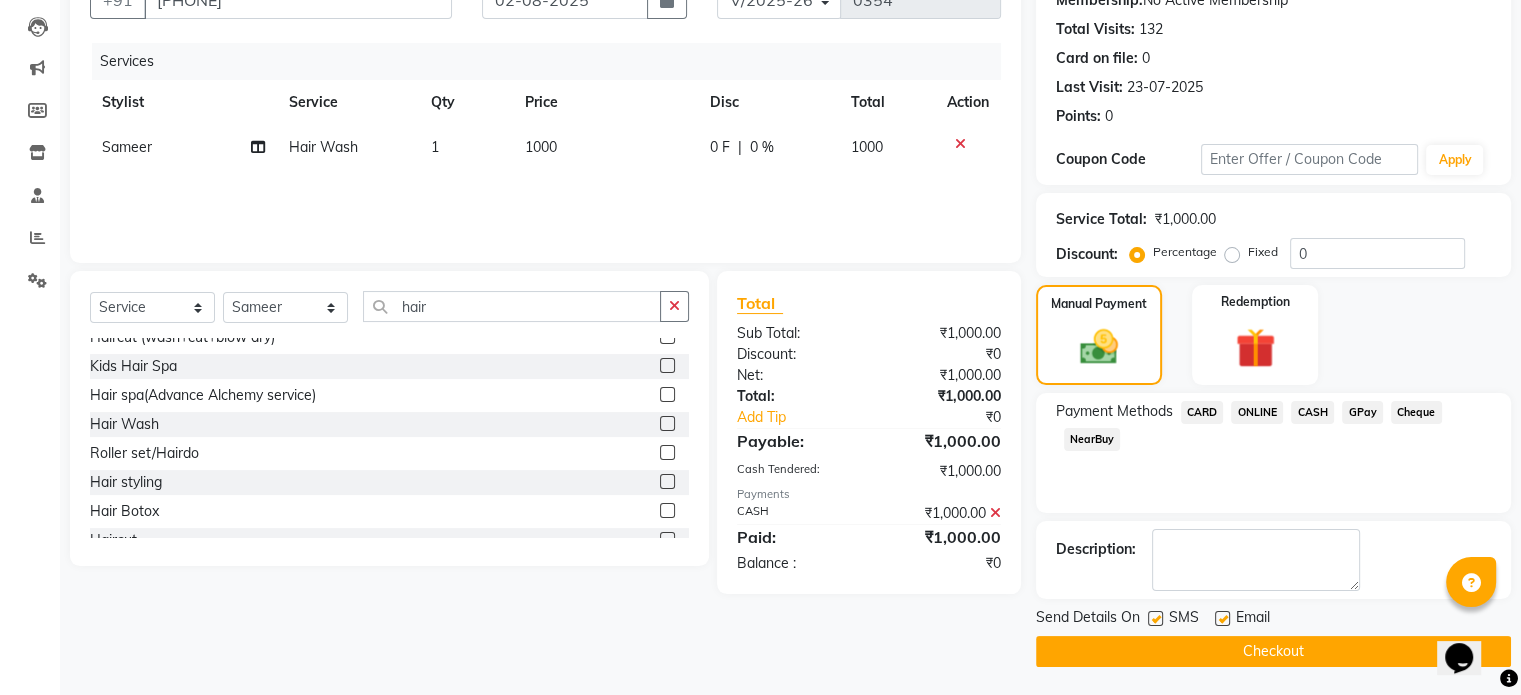 click on "Checkout" 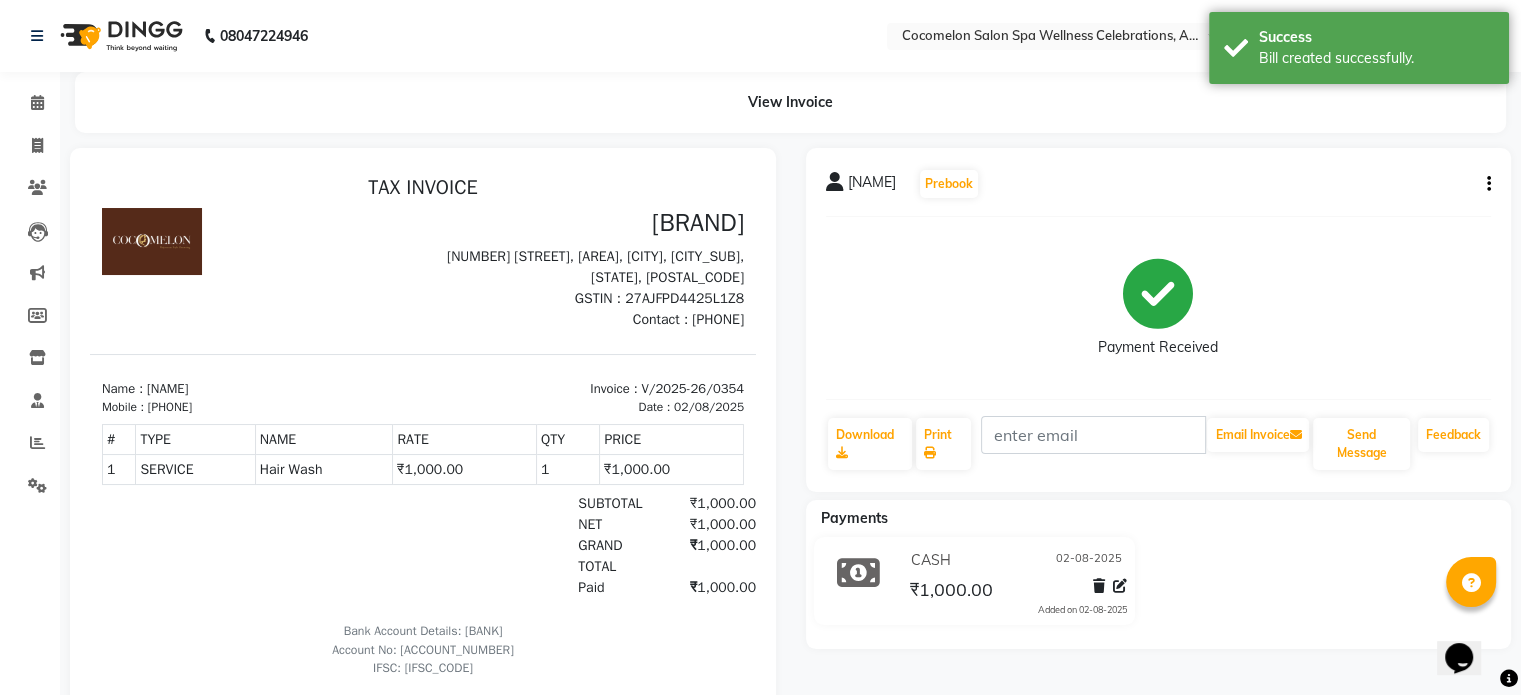 scroll, scrollTop: 0, scrollLeft: 0, axis: both 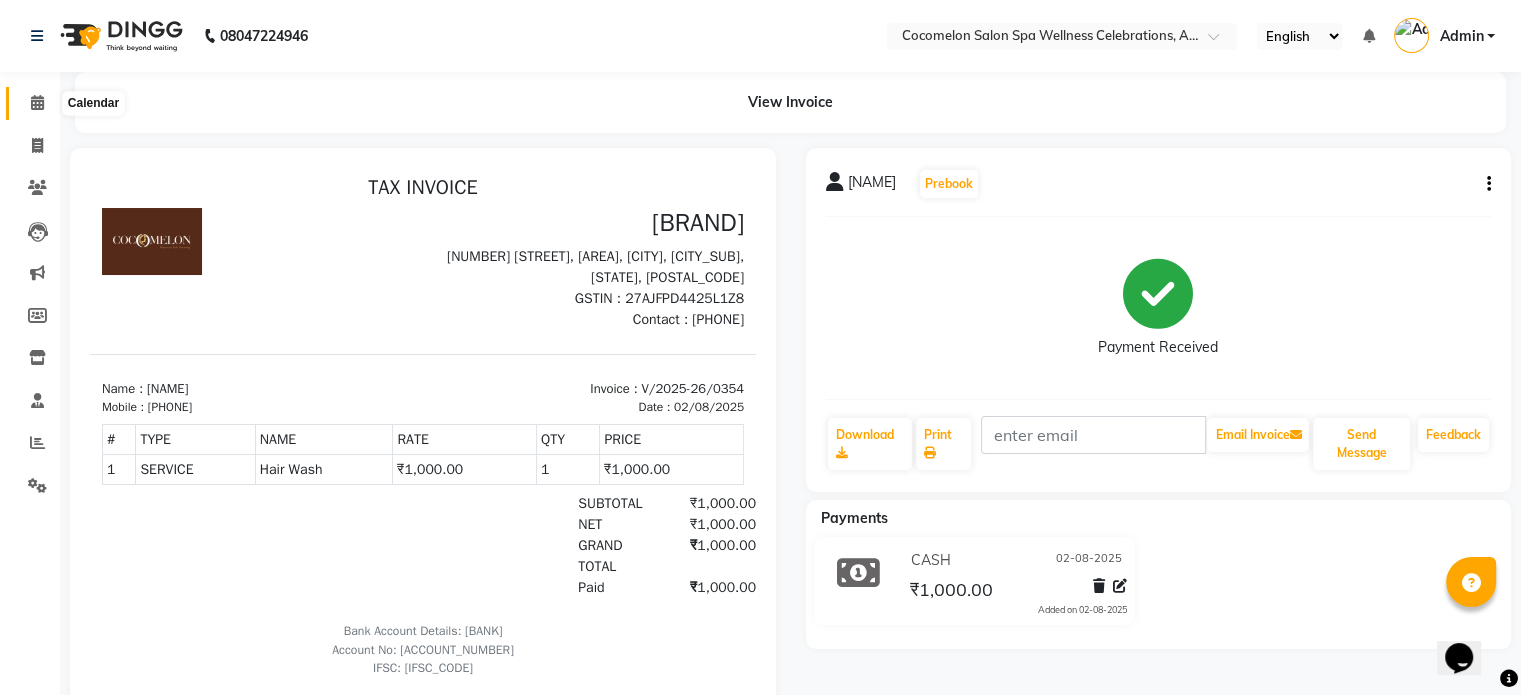 click 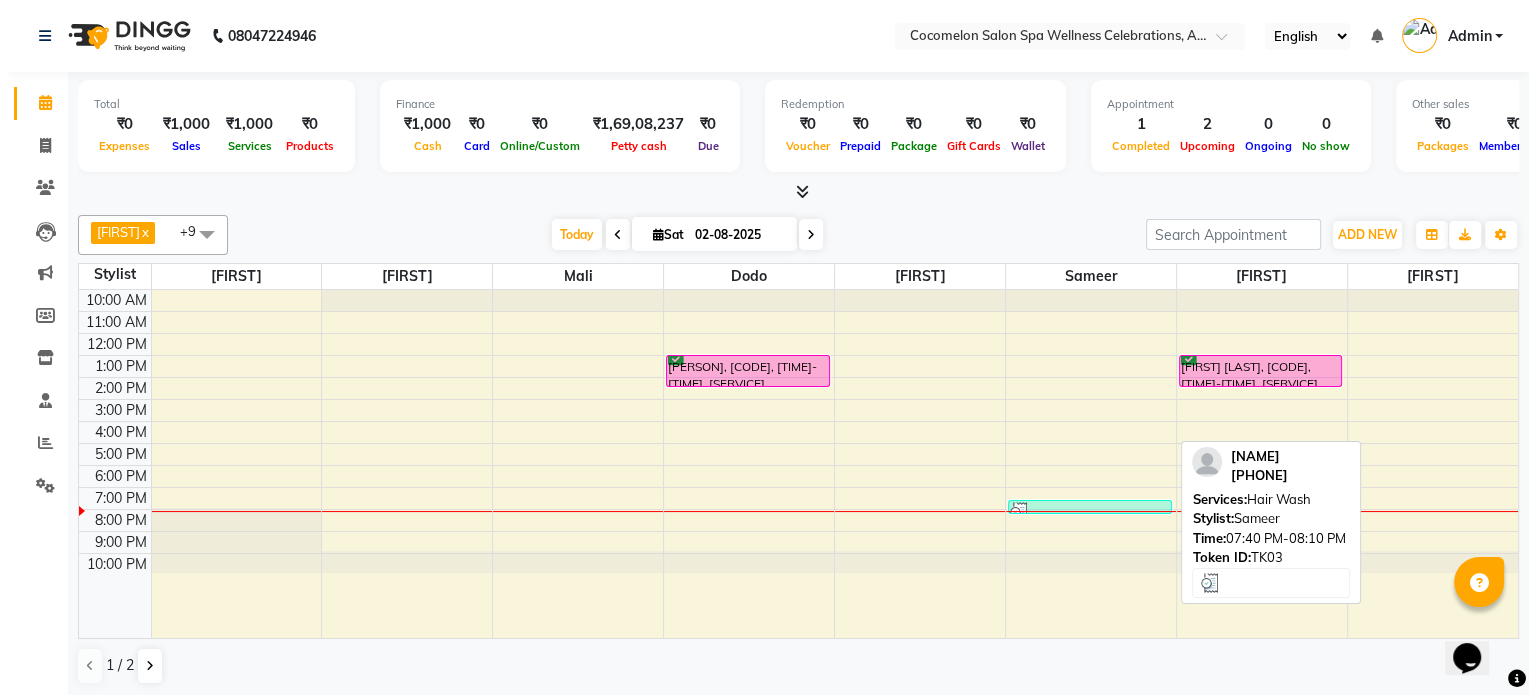 scroll, scrollTop: 0, scrollLeft: 0, axis: both 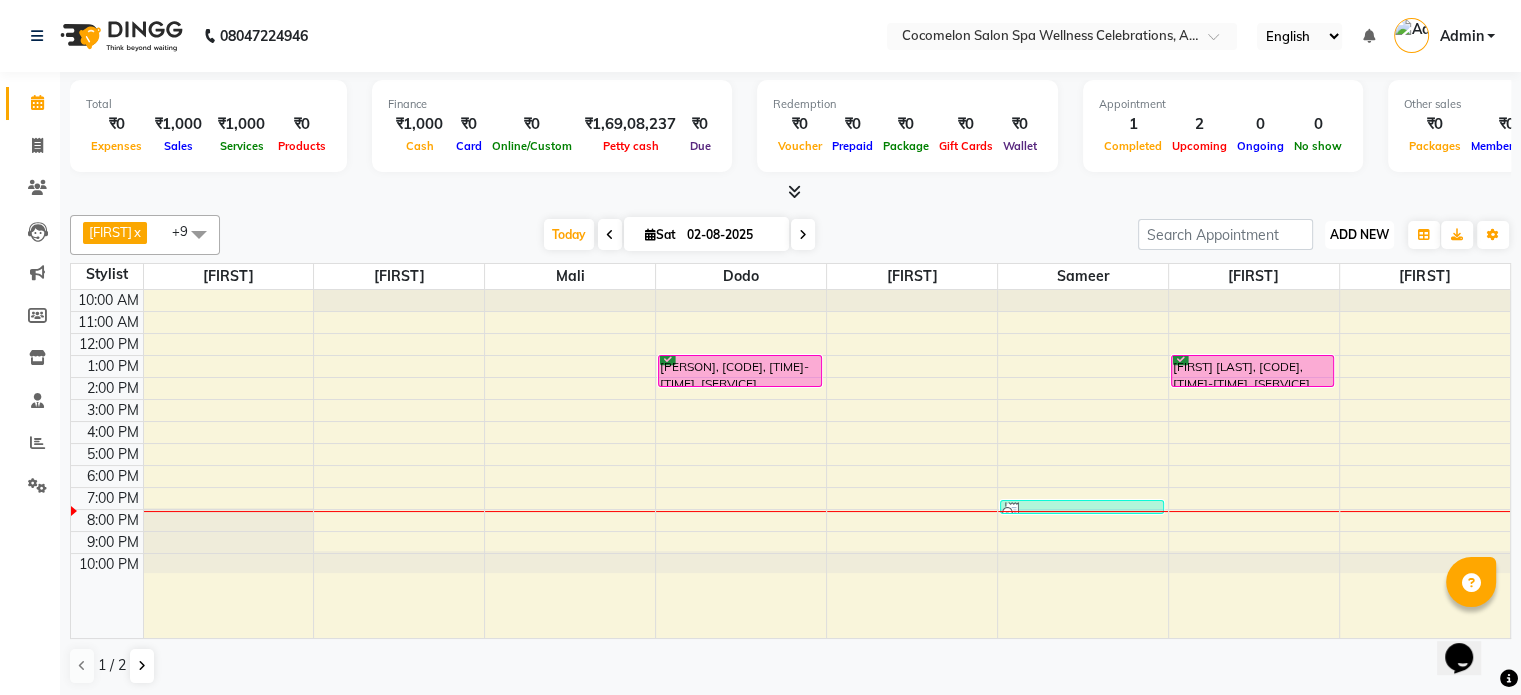 click on "ADD NEW" at bounding box center [1359, 234] 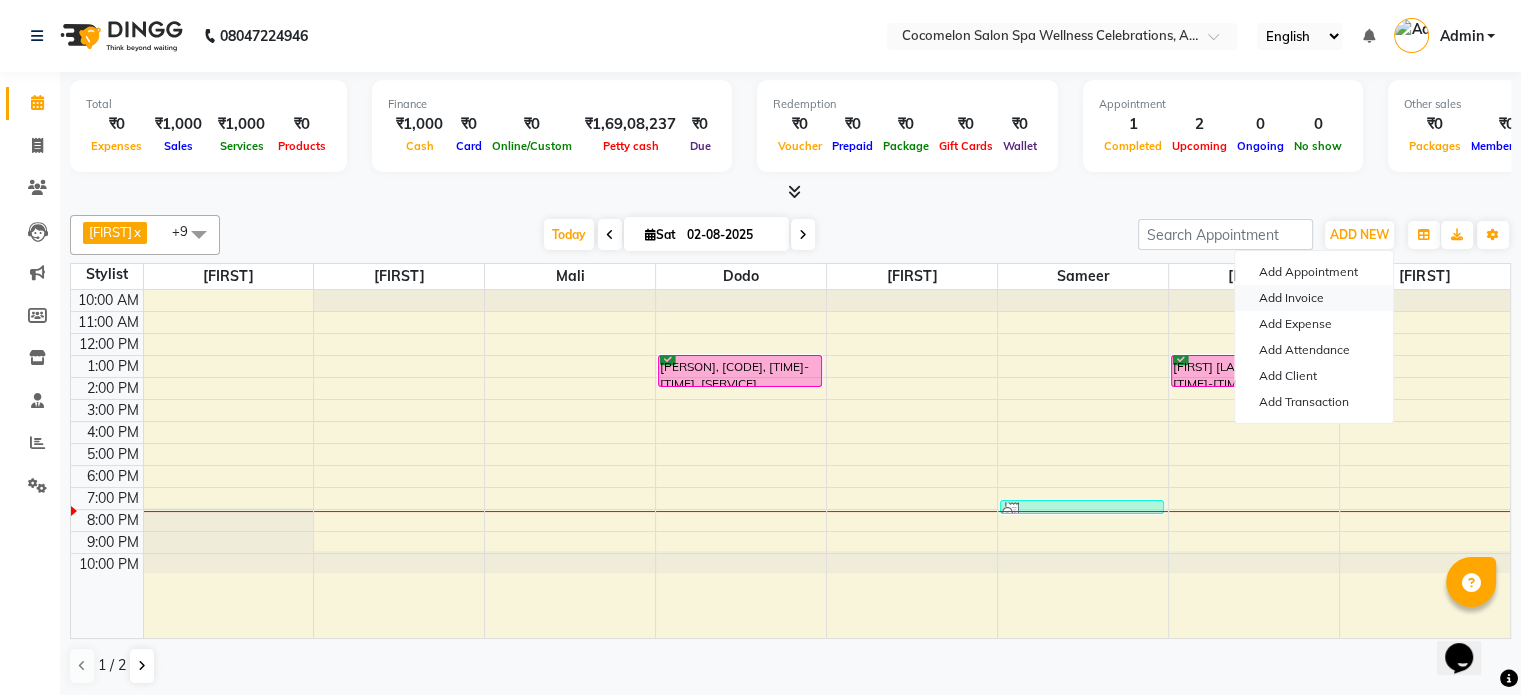 click on "Add Invoice" at bounding box center (1314, 298) 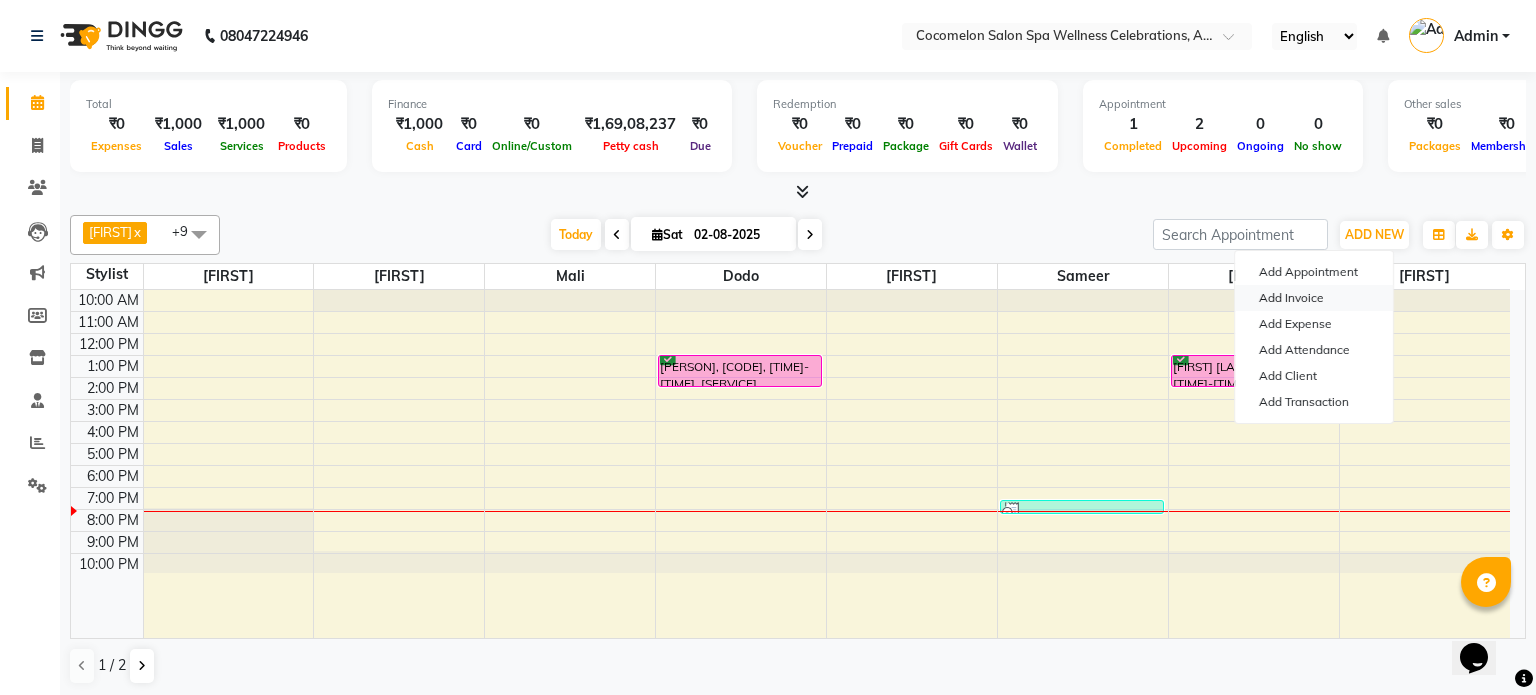 select on "service" 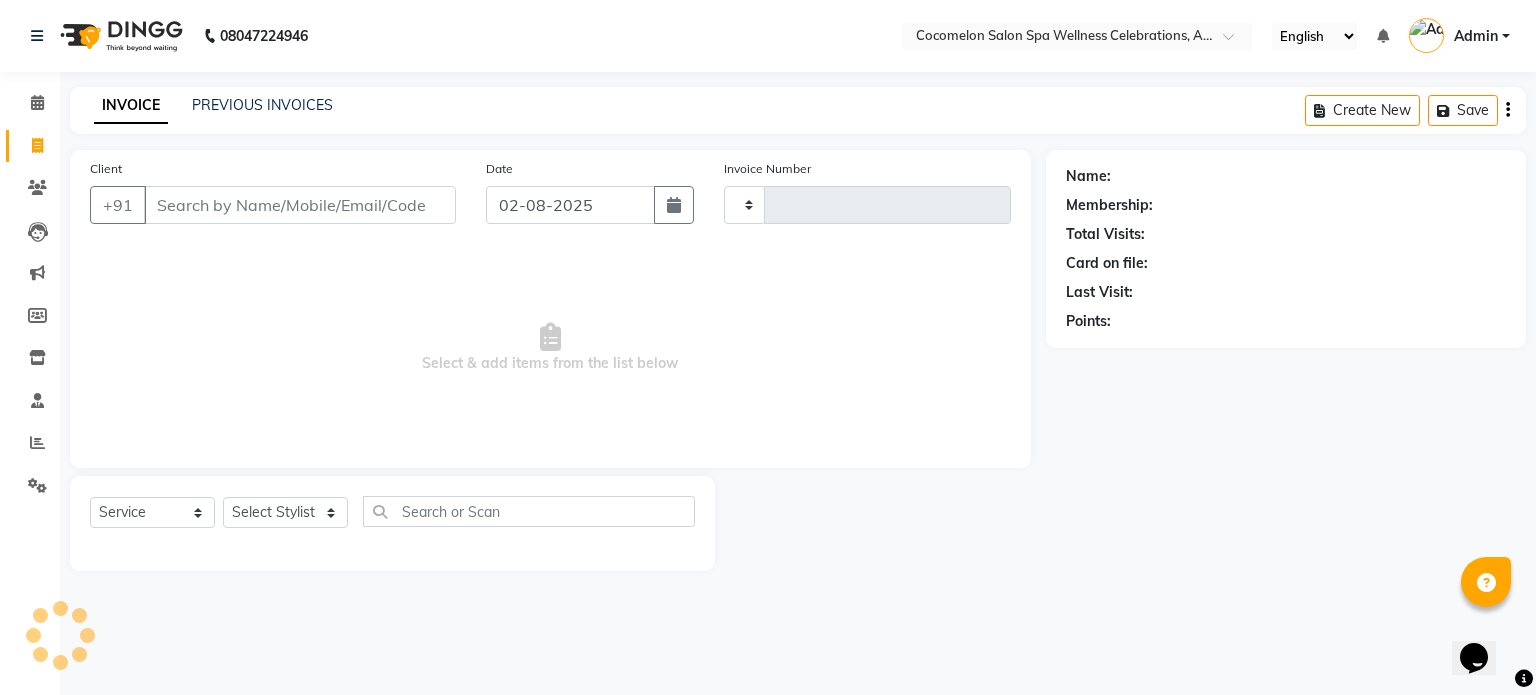 type on "0355" 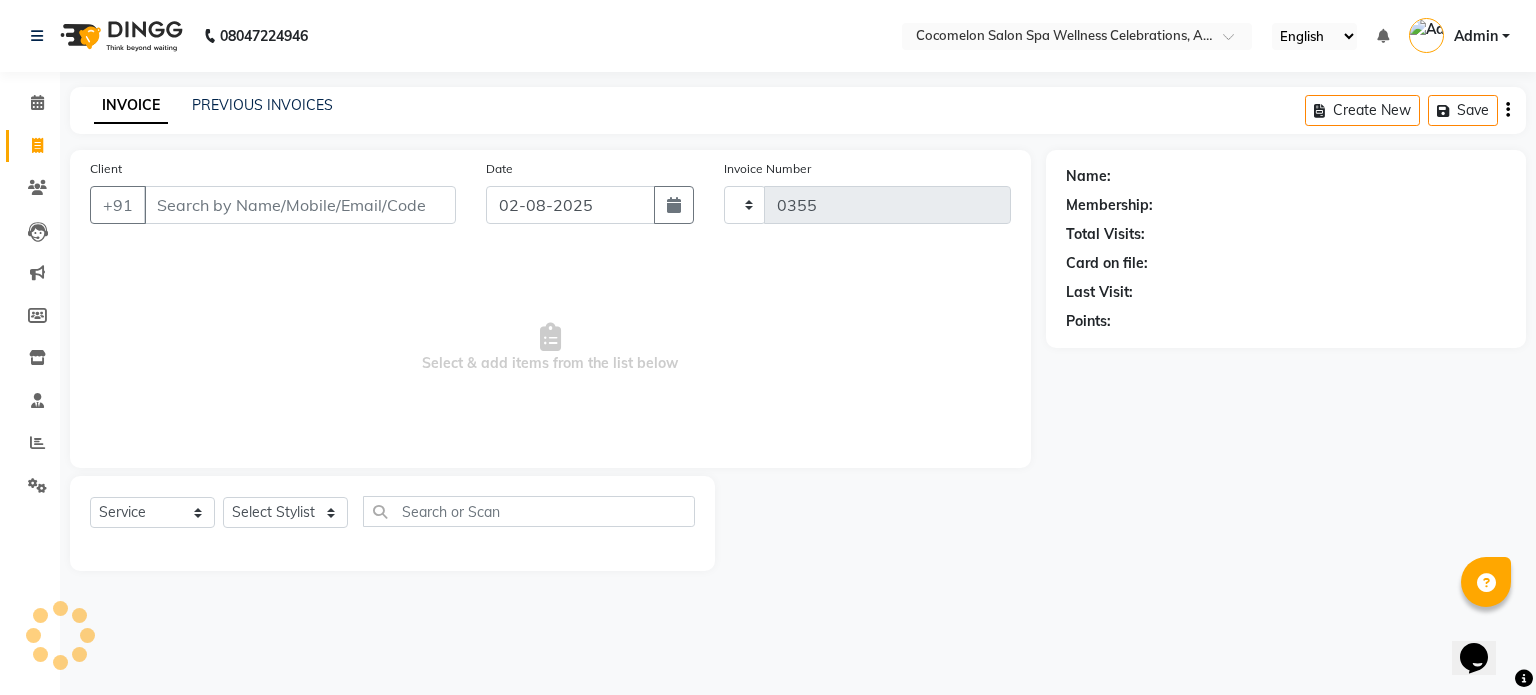 select on "576" 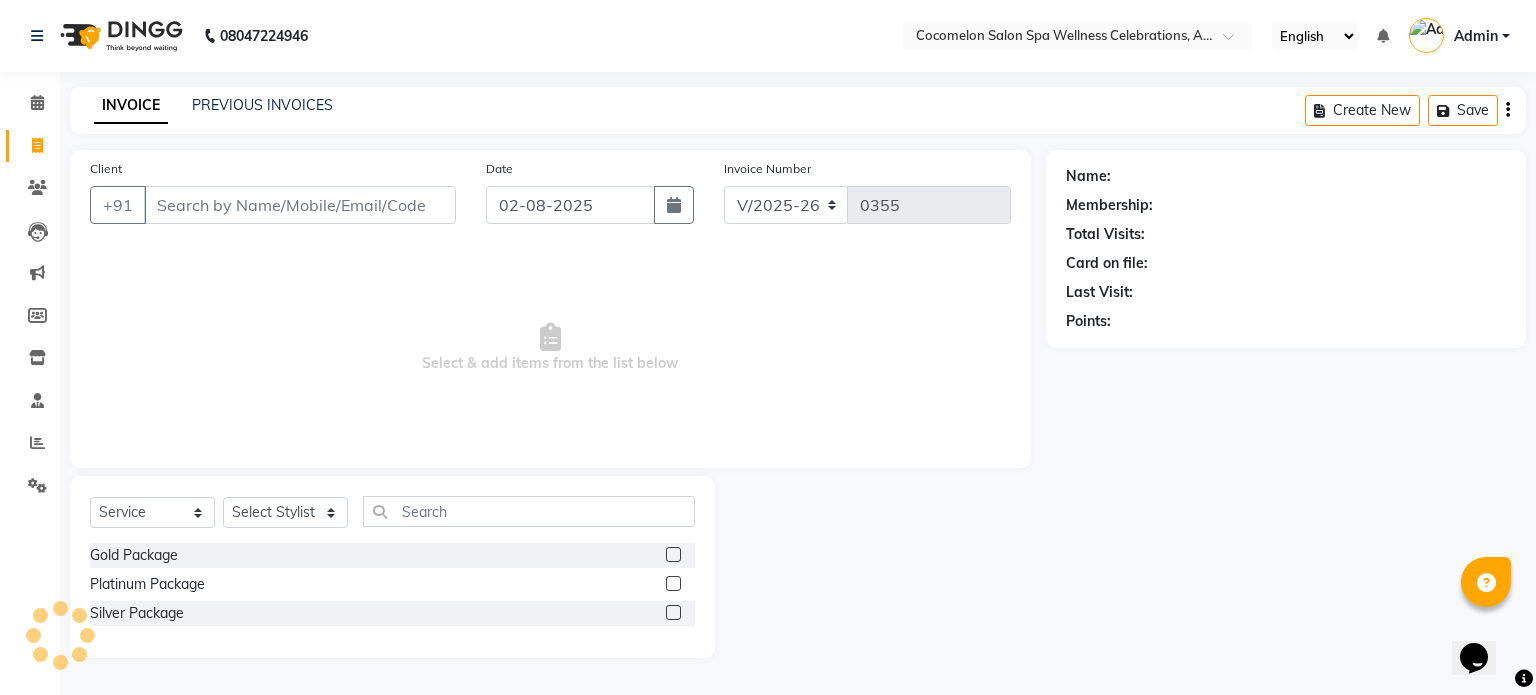 select on "package" 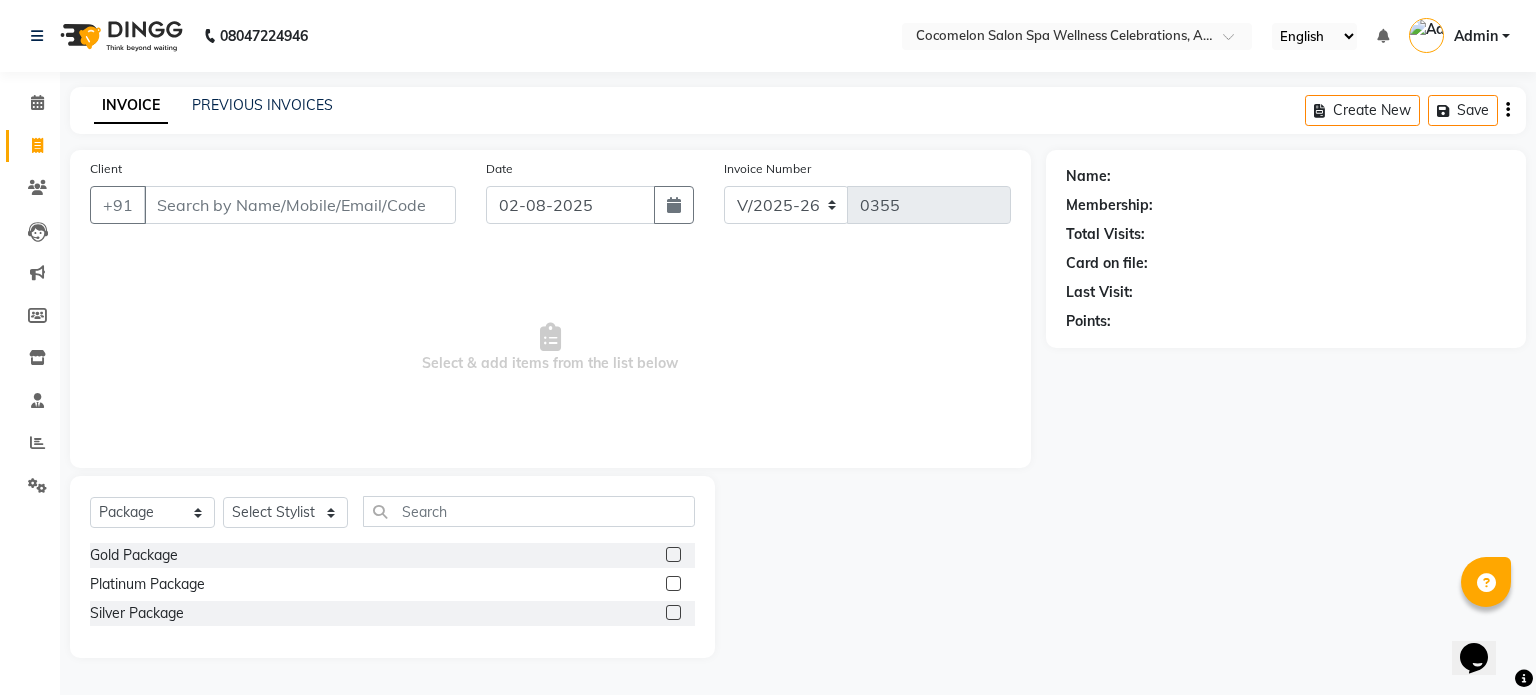 click 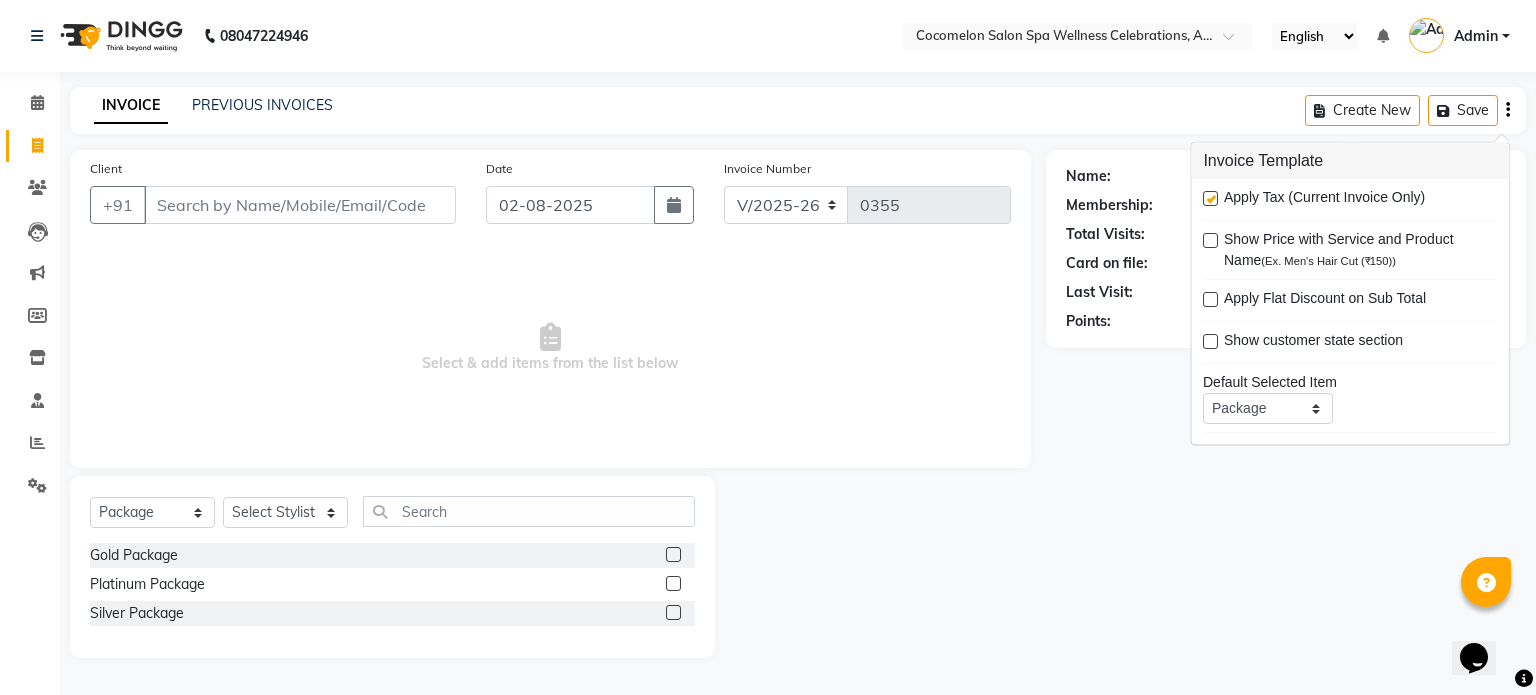 click at bounding box center [1210, 198] 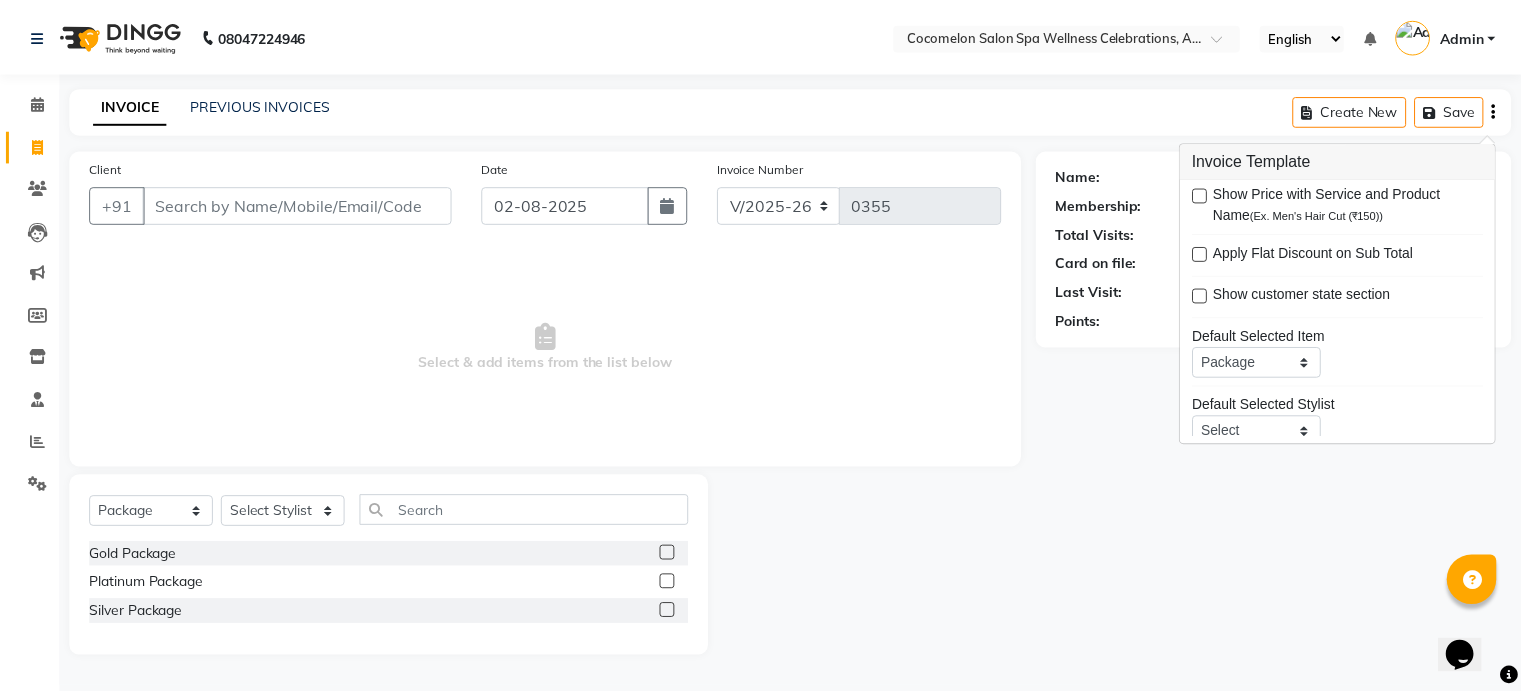 scroll, scrollTop: 0, scrollLeft: 0, axis: both 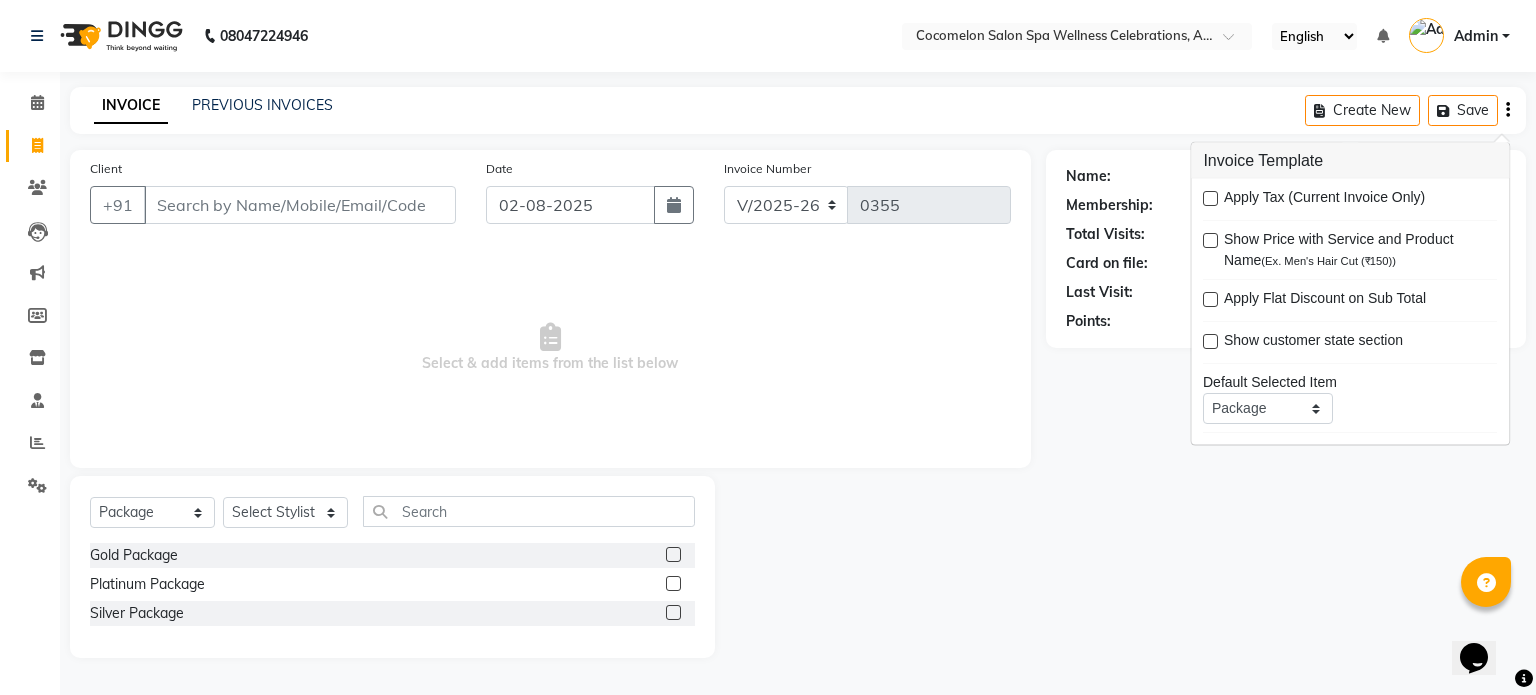 click on "[PHONE] Select Location × [BRAND] Salon Spa Wellness Celebrations, [AREA] English ENGLISH Español العربية मराठी हिंदी ગુજરાતી தமிழ் 中文 Notifications nothing to show Admin Manage Profile Change Password Sign out  Version:[VERSION]  ☀ [BRAND] Salon Spa Wellness Celebrations, [AREA]  Calendar  Invoice  Clients  Leads   Marketing  Members  Inventory  Staff  Reports  Settings Completed InProgress Upcoming Dropped Tentative Check-In Confirm Bookings Generate Report Segments Page Builder INVOICE PREVIOUS INVOICES Create New   Save  Client [PHONE] Date [DATE] Invoice Number V/2025 V/2025-26 0355  Select & add items from the list below  Select  Service  Product  Membership  Package Voucher Prepaid Gift Card  Select Stylist [FIRST] [LAST] [FIRST] [LAST] [FIRST] [LAST] [FIRST] [LAST] [FIRST] [LAST] [FIRST] [LAST] [FIRST] [LAST] [FIRST] [LAST]  Gold Package  Platinum Package  Silver Package  Name: Membership: Total Visits: Card on file: Last Visit:  Points:" at bounding box center [768, 347] 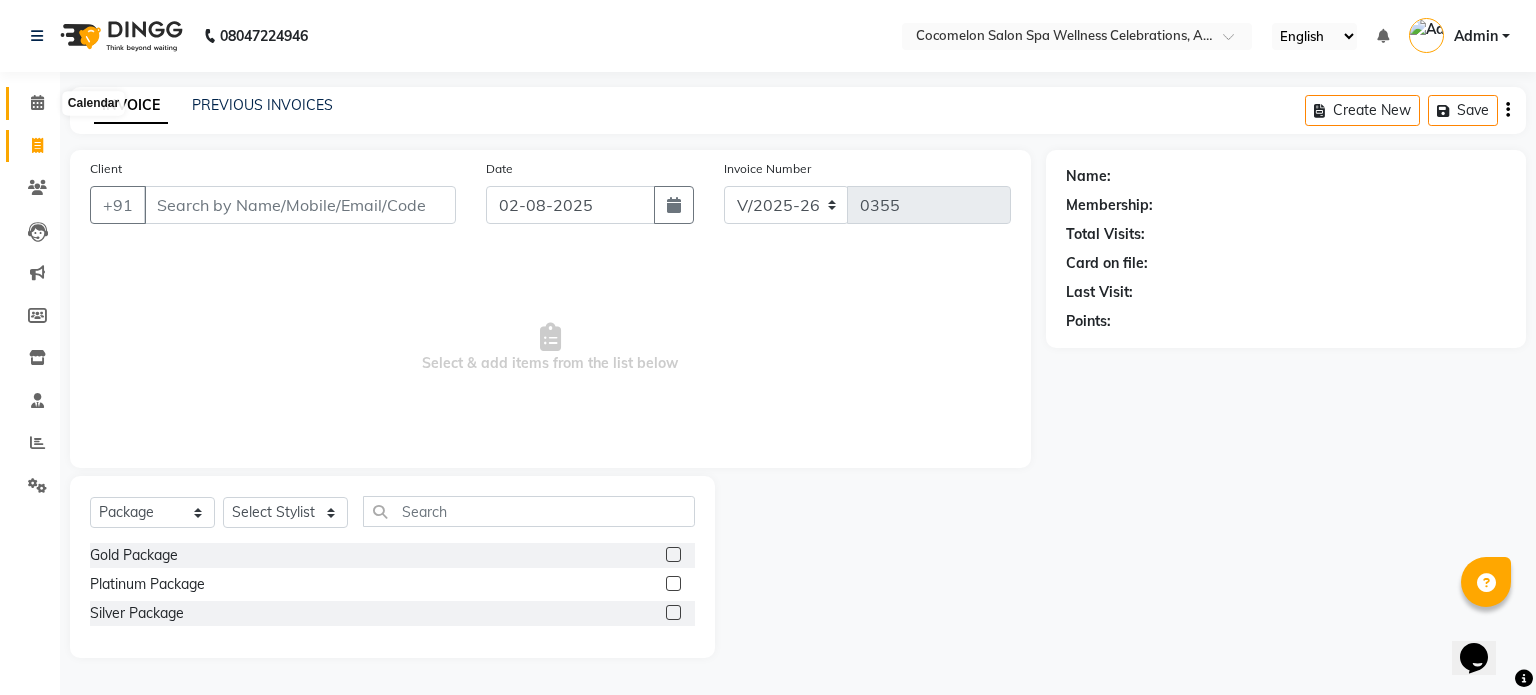 click 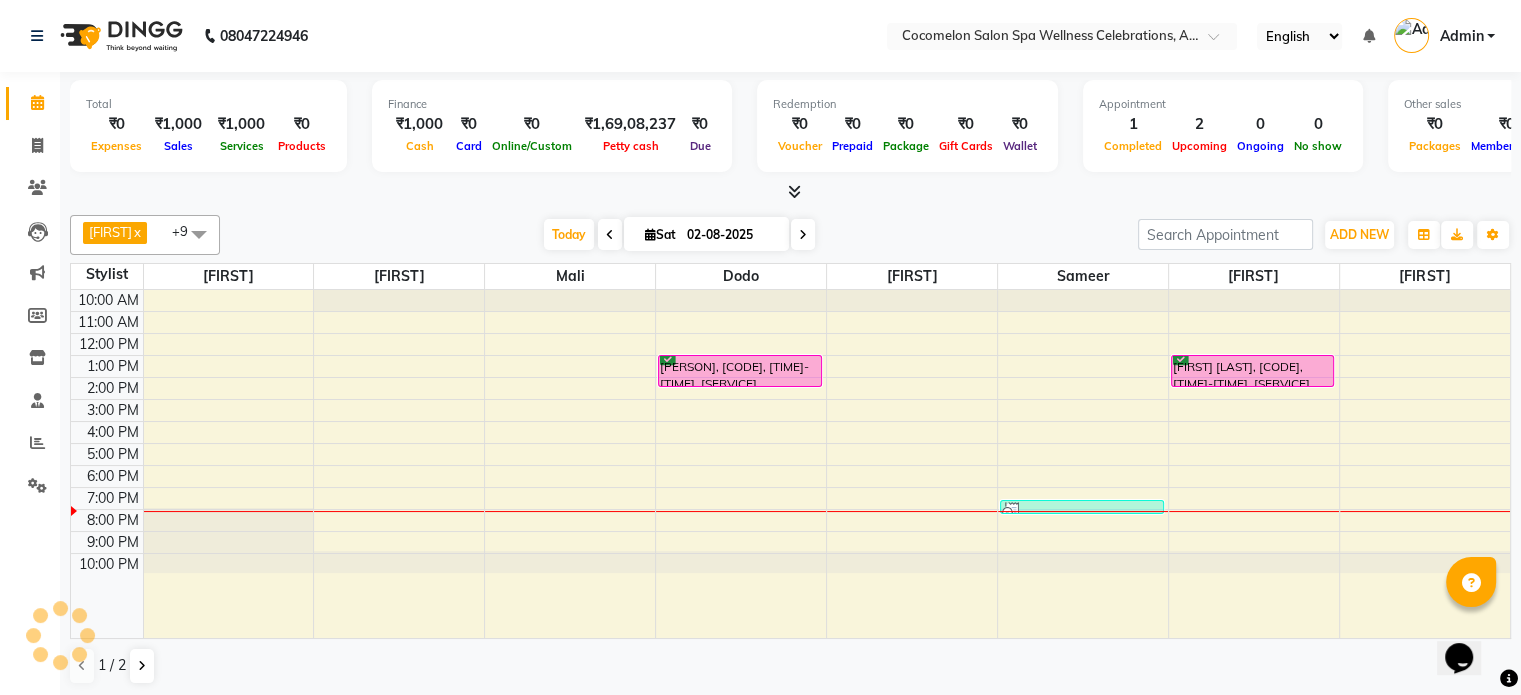 scroll, scrollTop: 0, scrollLeft: 0, axis: both 